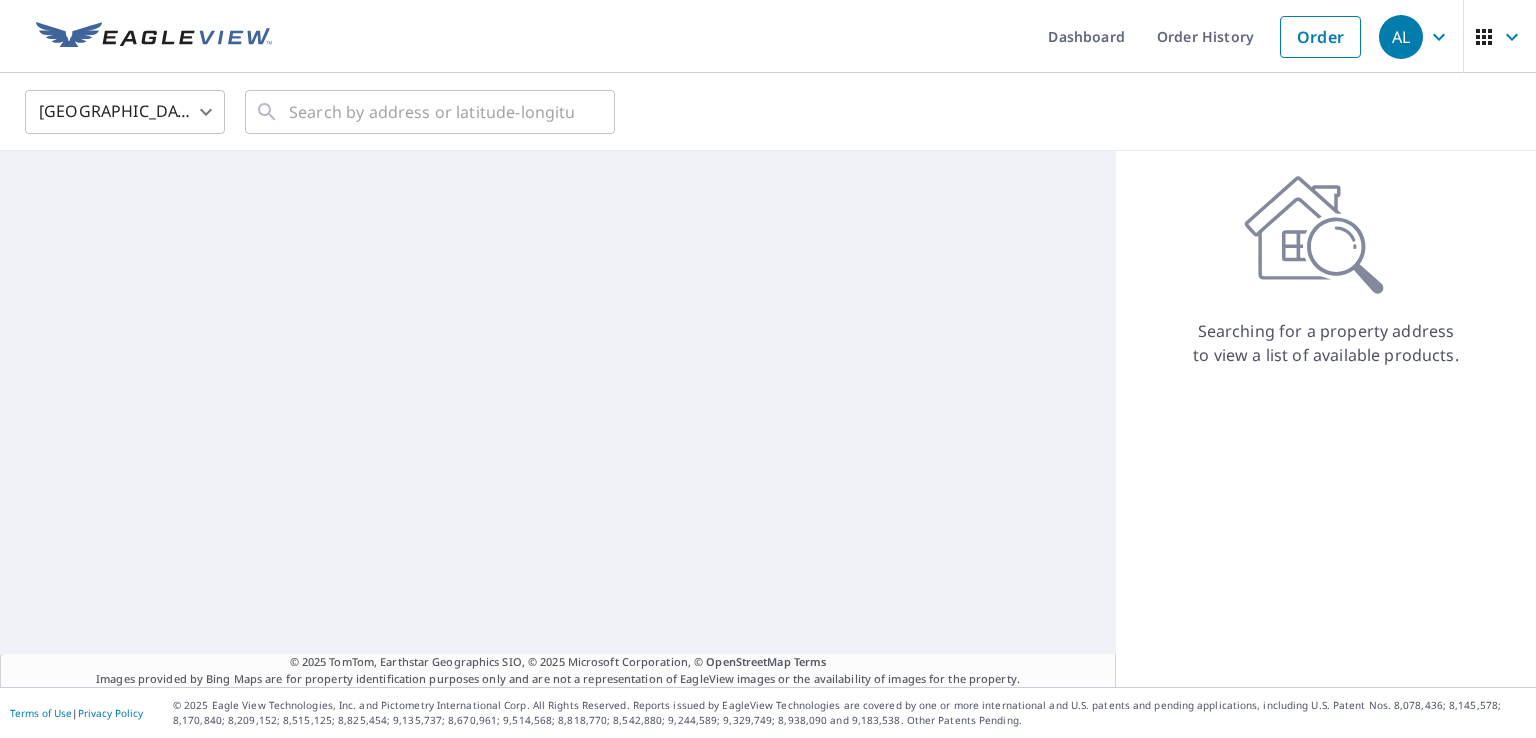 scroll, scrollTop: 0, scrollLeft: 0, axis: both 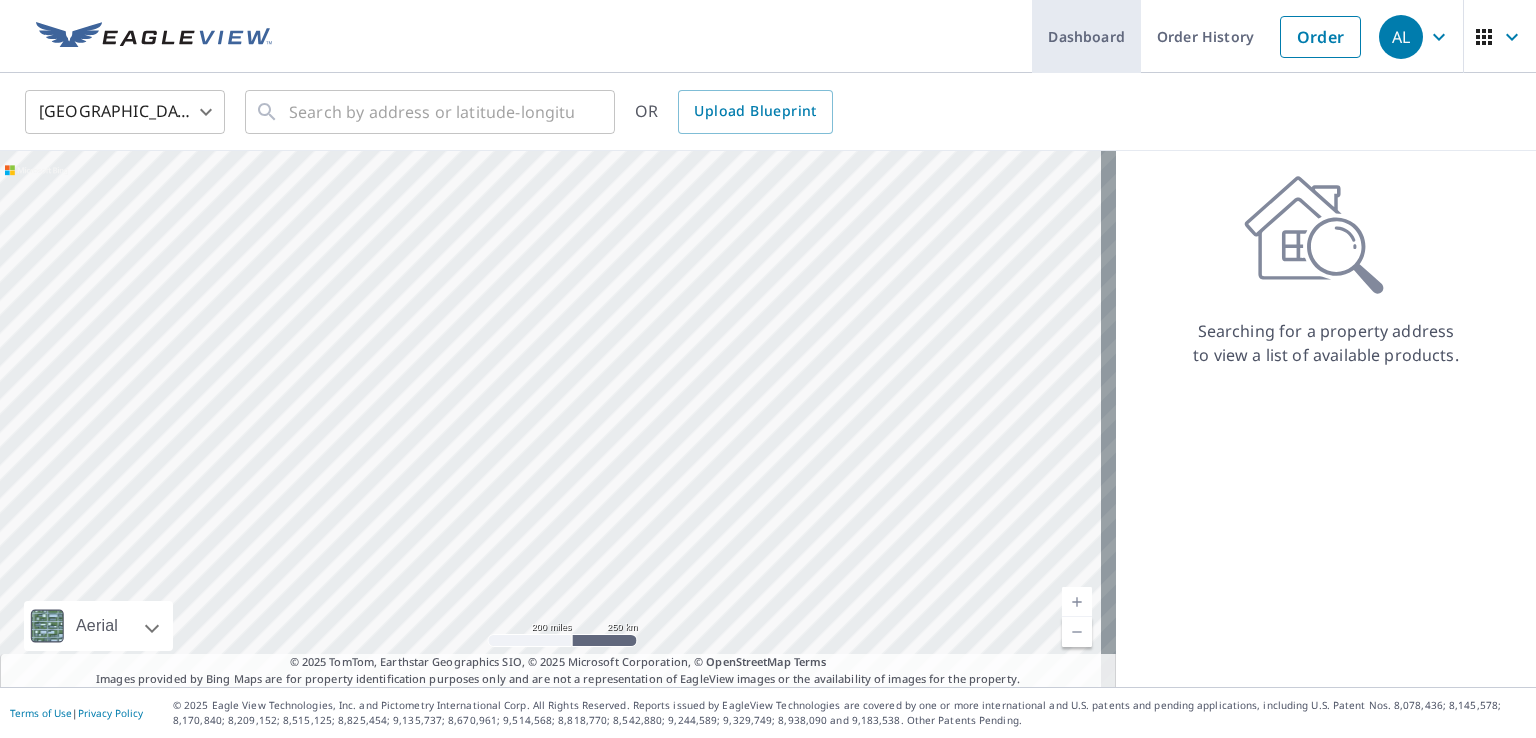 click on "Dashboard" at bounding box center (1086, 36) 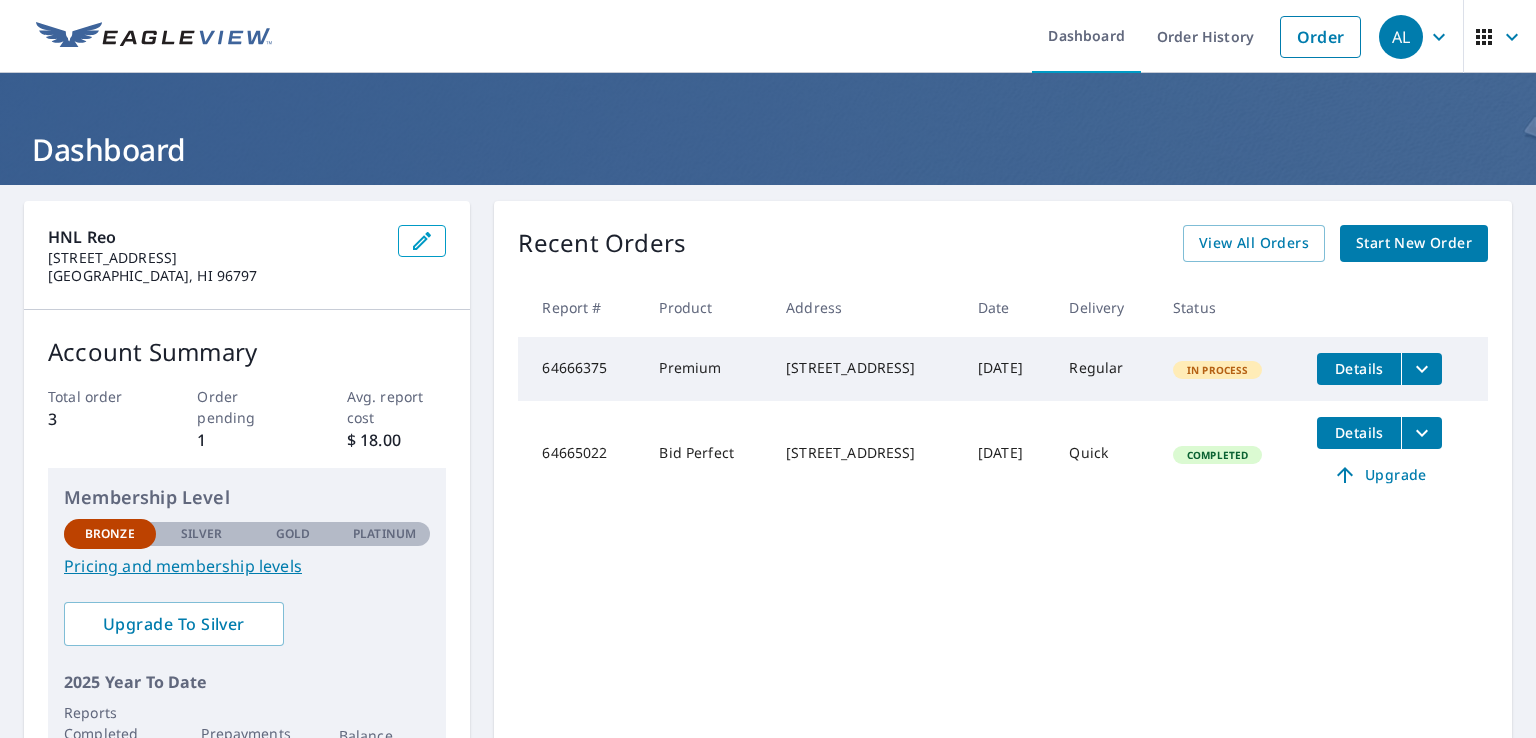 scroll, scrollTop: 298, scrollLeft: 0, axis: vertical 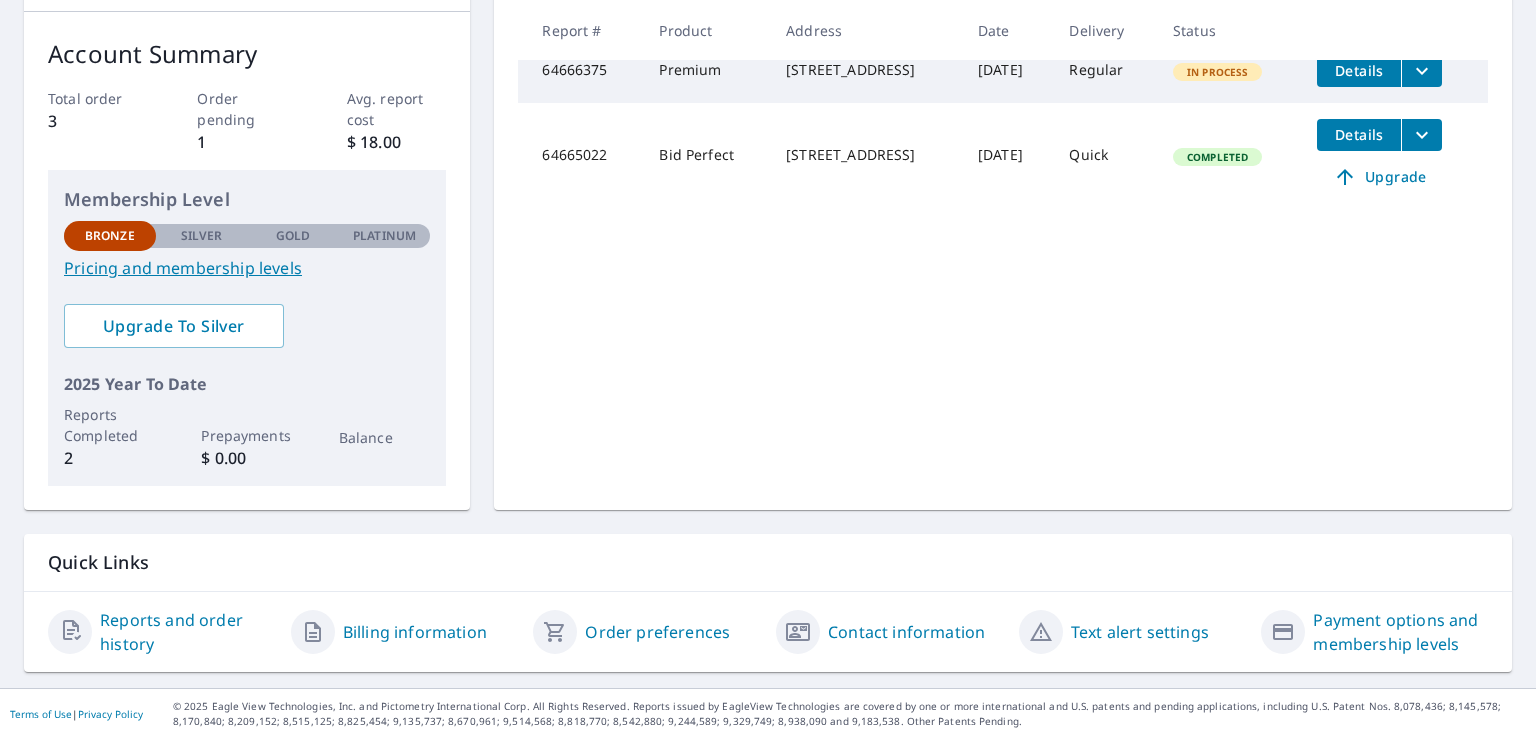 click on "Reports and order history" at bounding box center (187, 632) 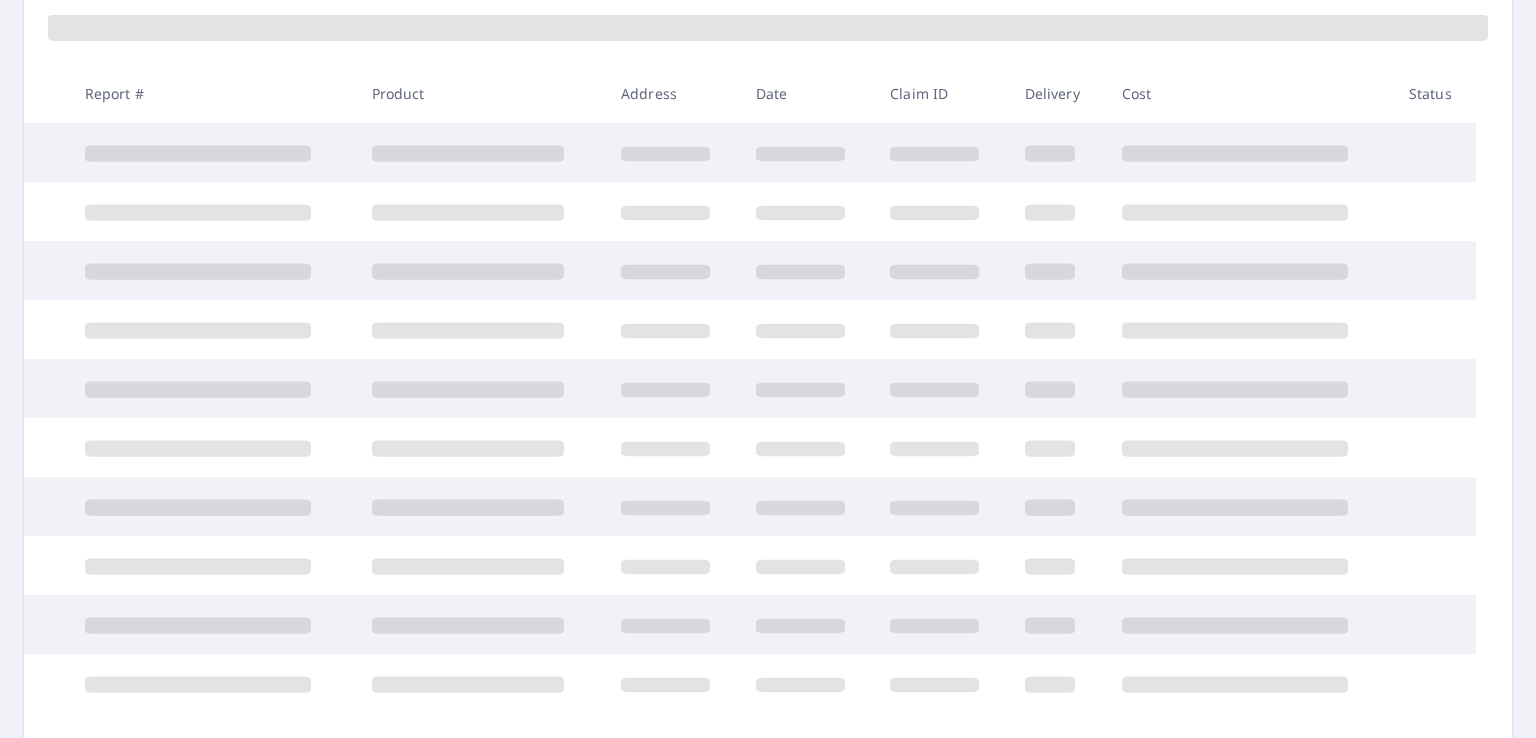 scroll, scrollTop: 0, scrollLeft: 0, axis: both 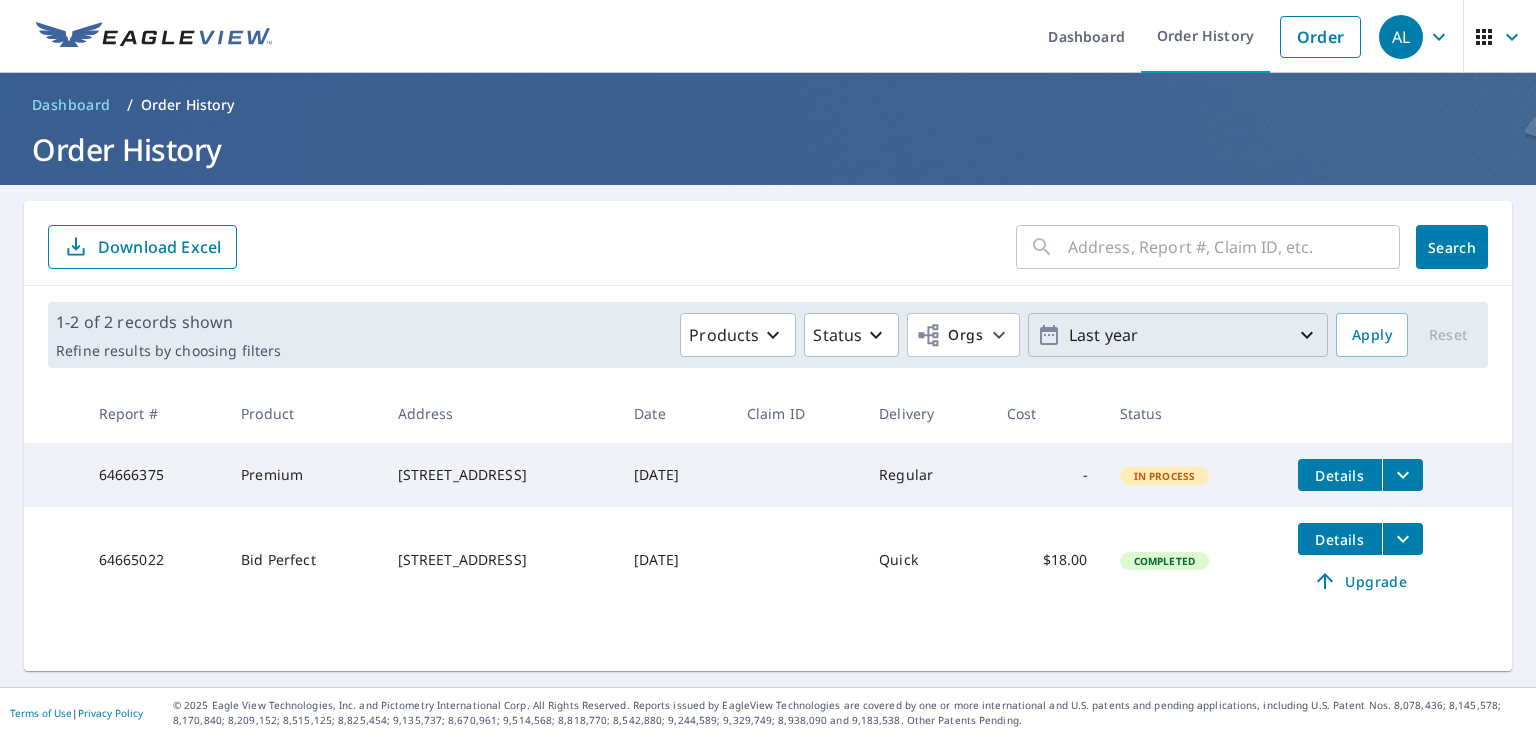 click 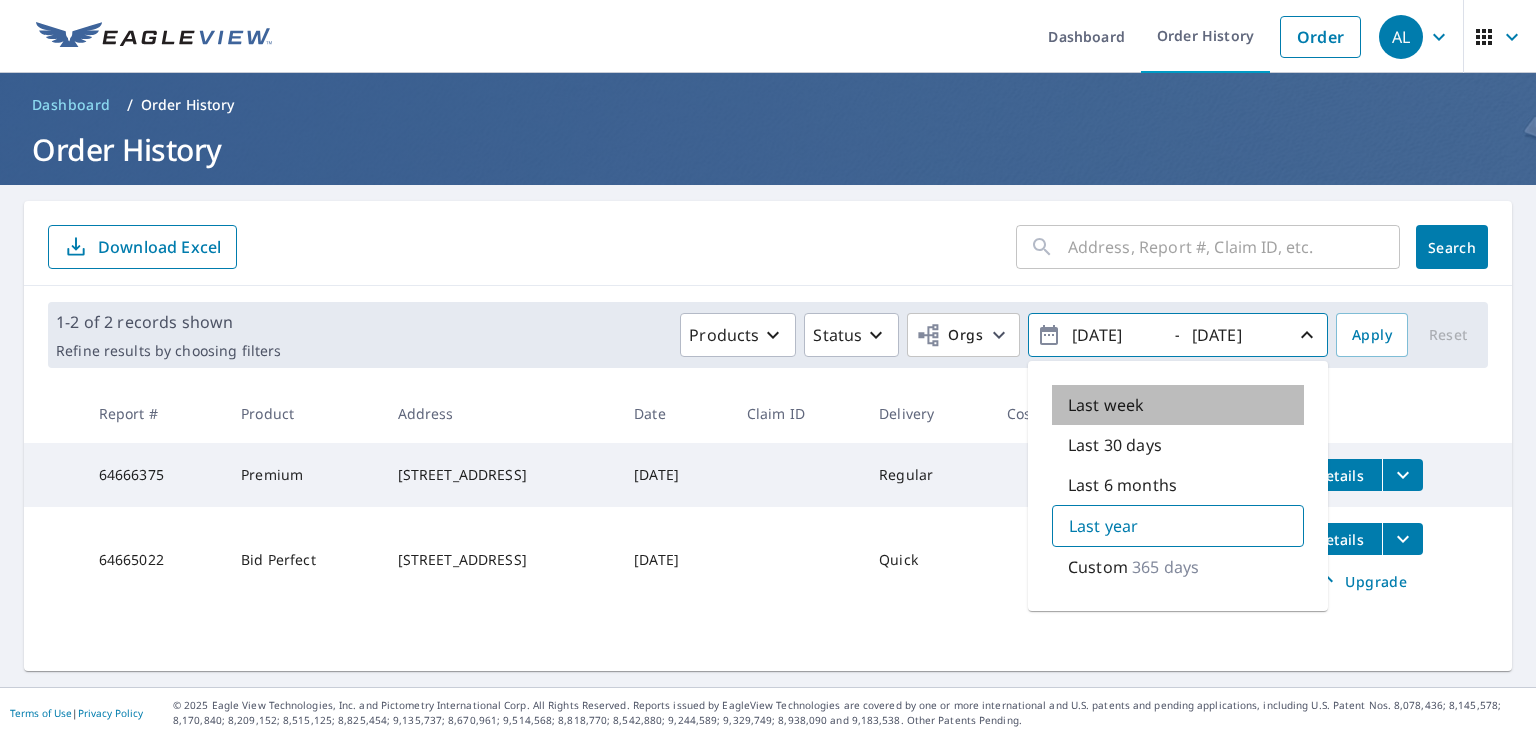 click on "Last week" at bounding box center (1178, 405) 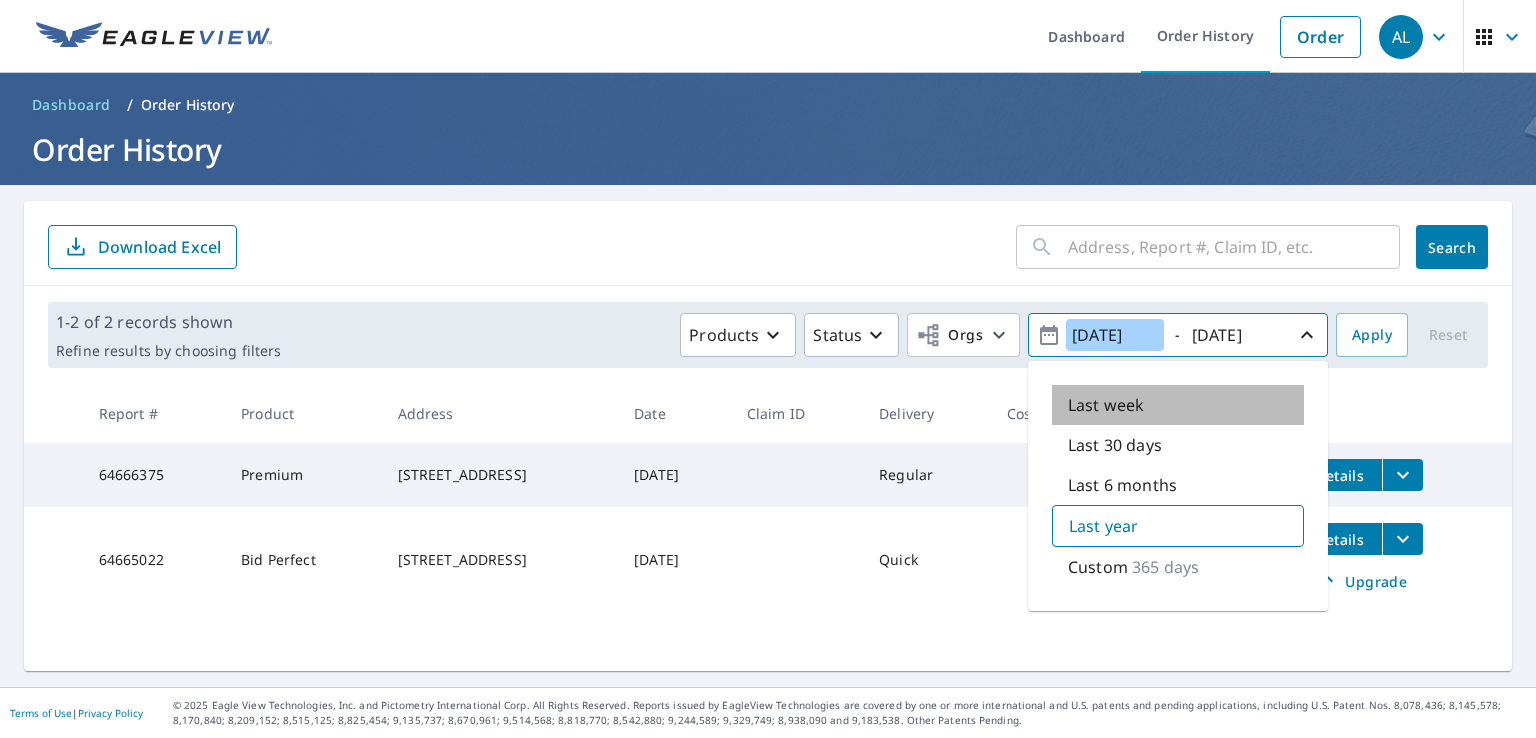 type on "2025/07/03" 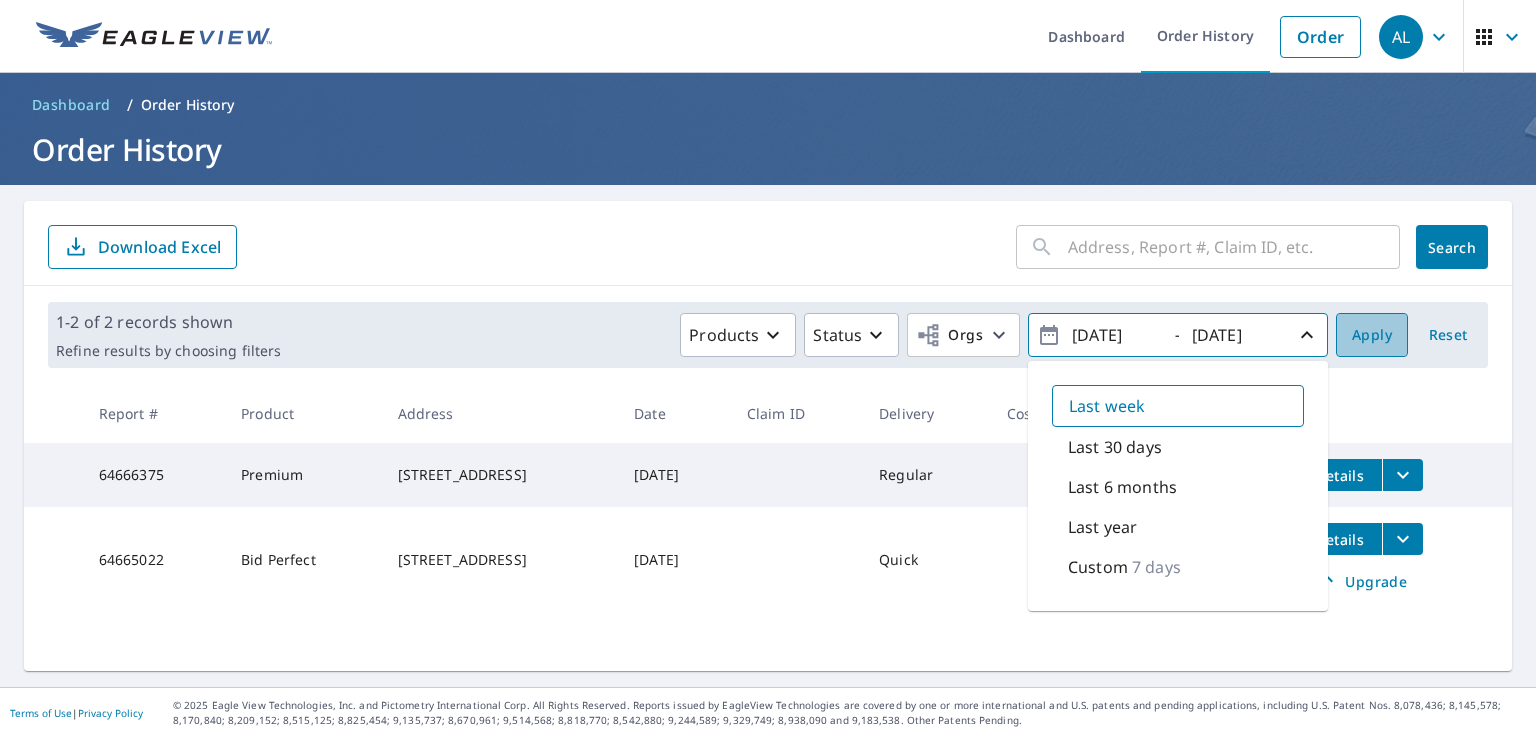 click on "Apply" at bounding box center (1372, 335) 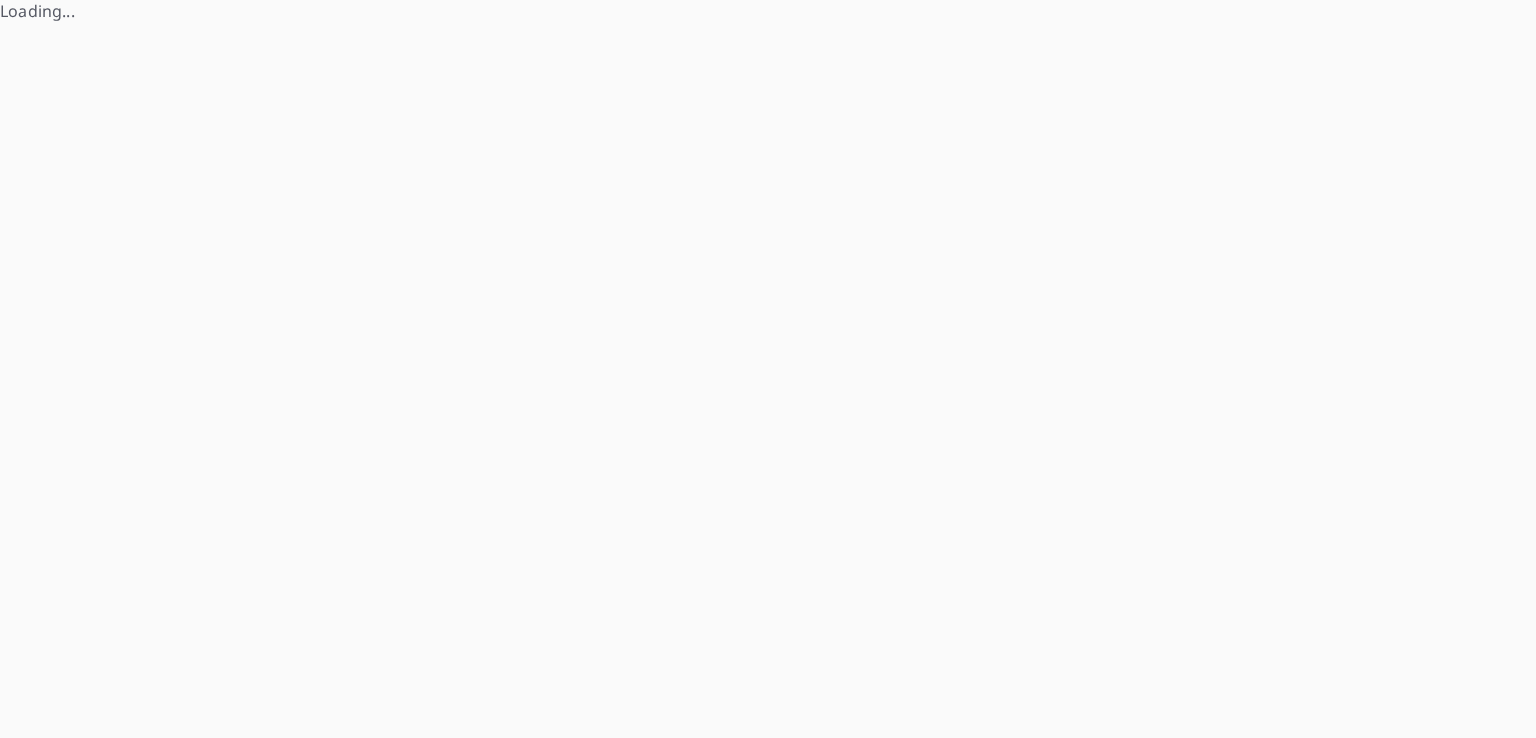 scroll, scrollTop: 0, scrollLeft: 0, axis: both 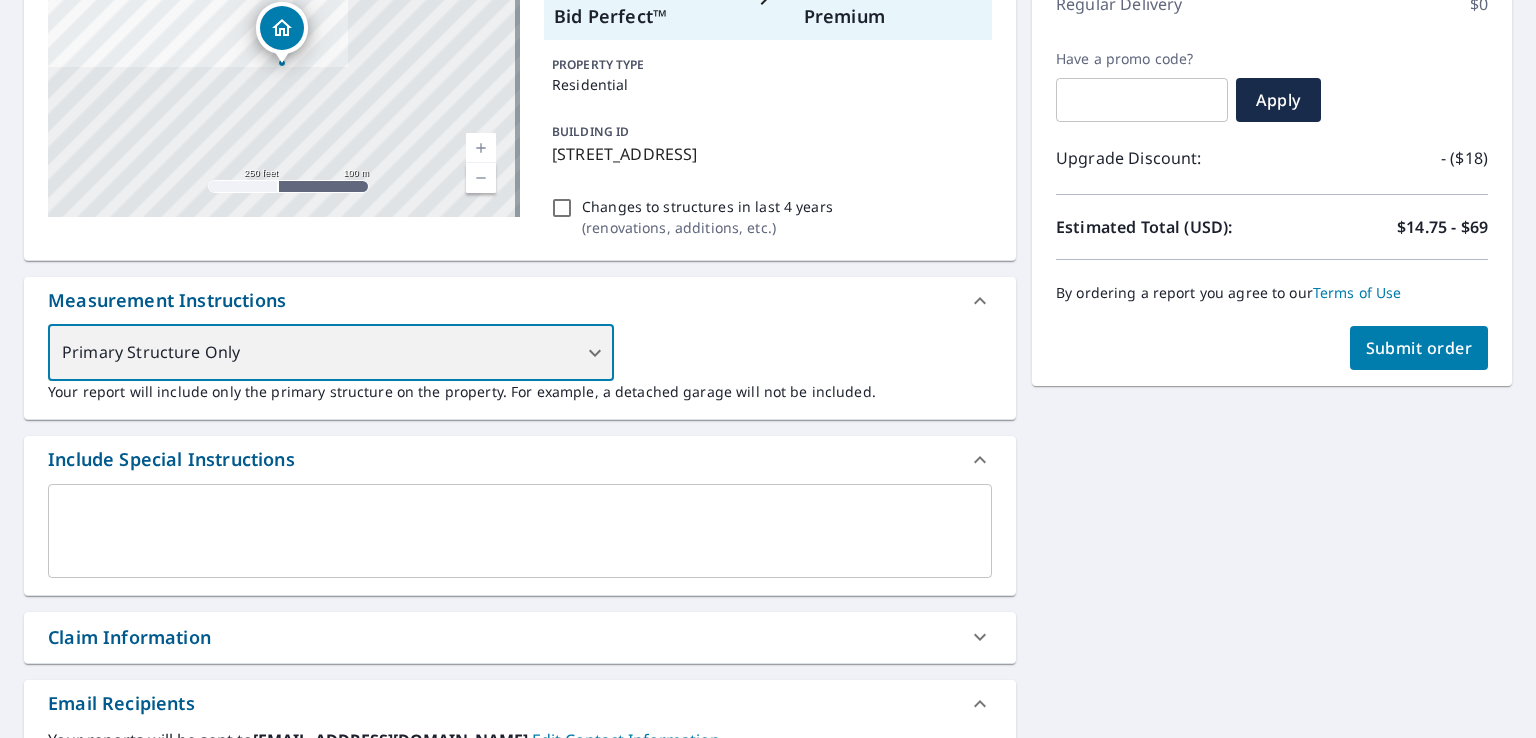 click on "Primary Structure Only" at bounding box center (331, 353) 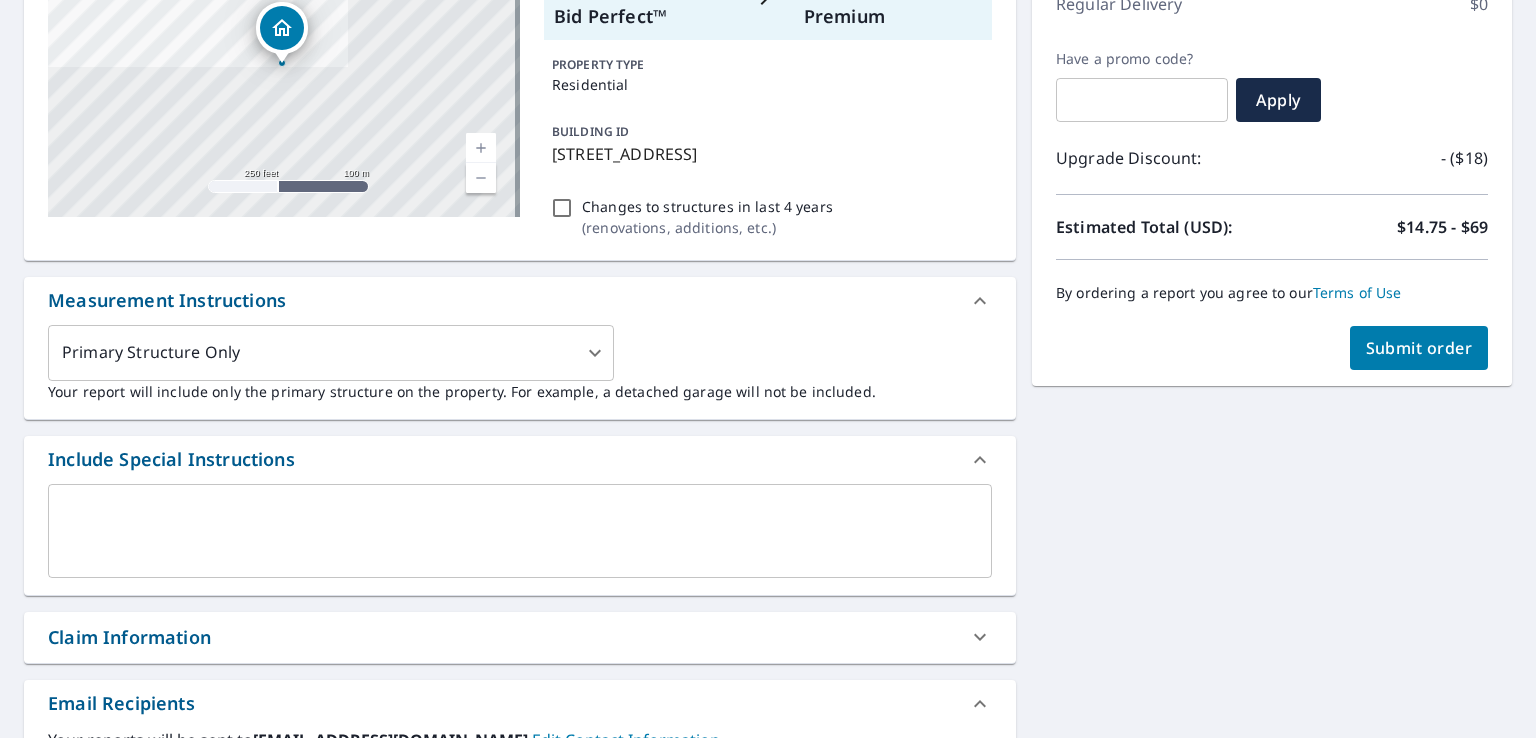 click on "[STREET_ADDRESS] Aerial Road A standard road map Aerial A detailed look from above Labels Labels 250 feet 100 m © 2025 TomTom, © Vexcel Imaging, © 2025 Microsoft Corporation,  © OpenStreetMap Terms The price of your Bid Perfect™ Report will be deducted from this order. Current Report Bid Perfect™ Upgrade To Premium PROPERTY TYPE Residential BUILDING ID 94-[STREET_ADDRESS] Changes to structures in last 4 years ( renovations, additions, etc. ) Measurement Instructions Primary Structure Only 2 ​ Your report will include only the primary structure on the property. For example, a detached garage will not be included. Include Special Instructions x ​ Claim Information Claim number ​ Claim information ​ PO number ​ Date of loss ​ Cat ID ​ Email Recipients Your reports will be sent to  [EMAIL_ADDRESS][DOMAIN_NAME]   Edit Contact Information. Send a copy of the report to: ​ Substitutions and Customization Roof measurement report substitutions Yes No Ask Yes No" at bounding box center [768, 709] 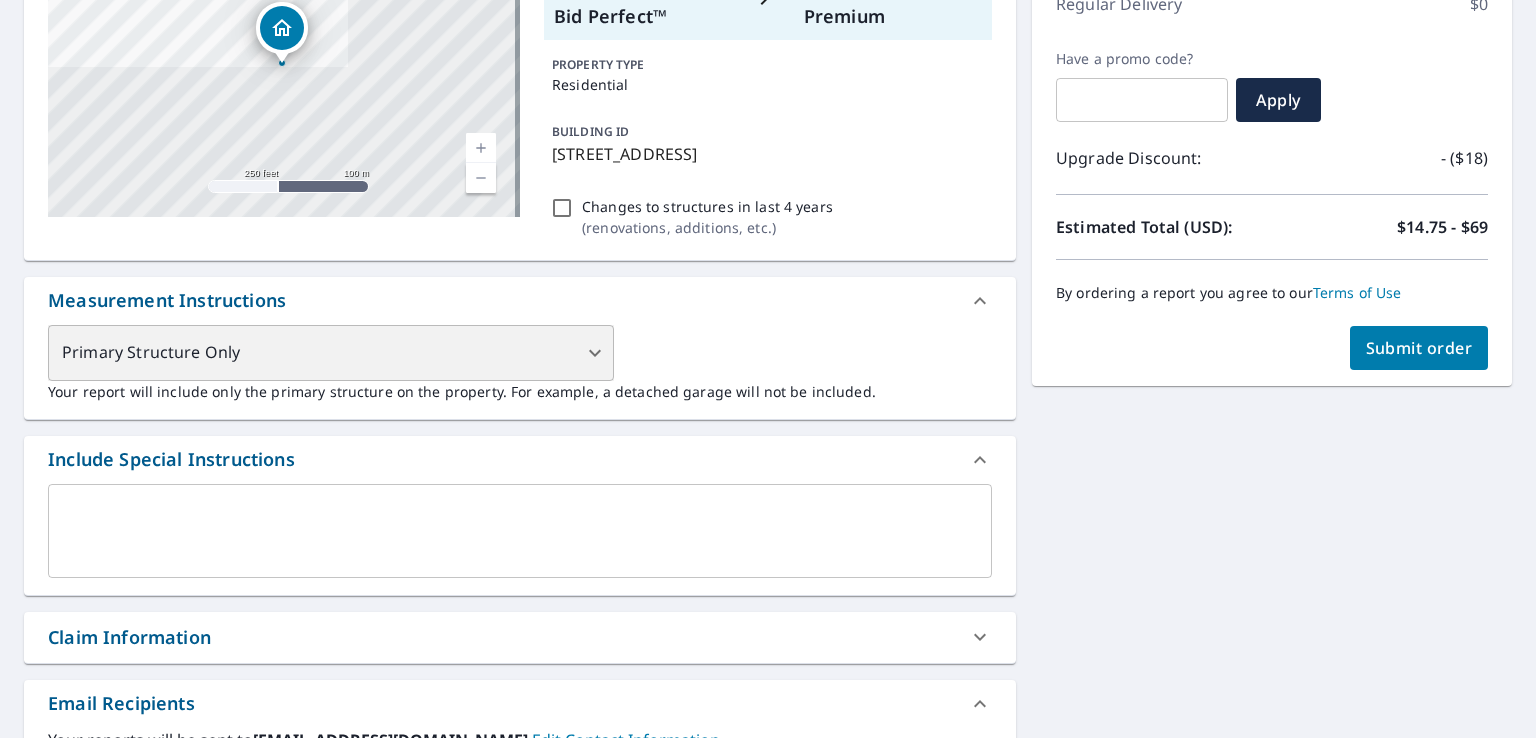 click on "Primary Structure Only" at bounding box center [331, 353] 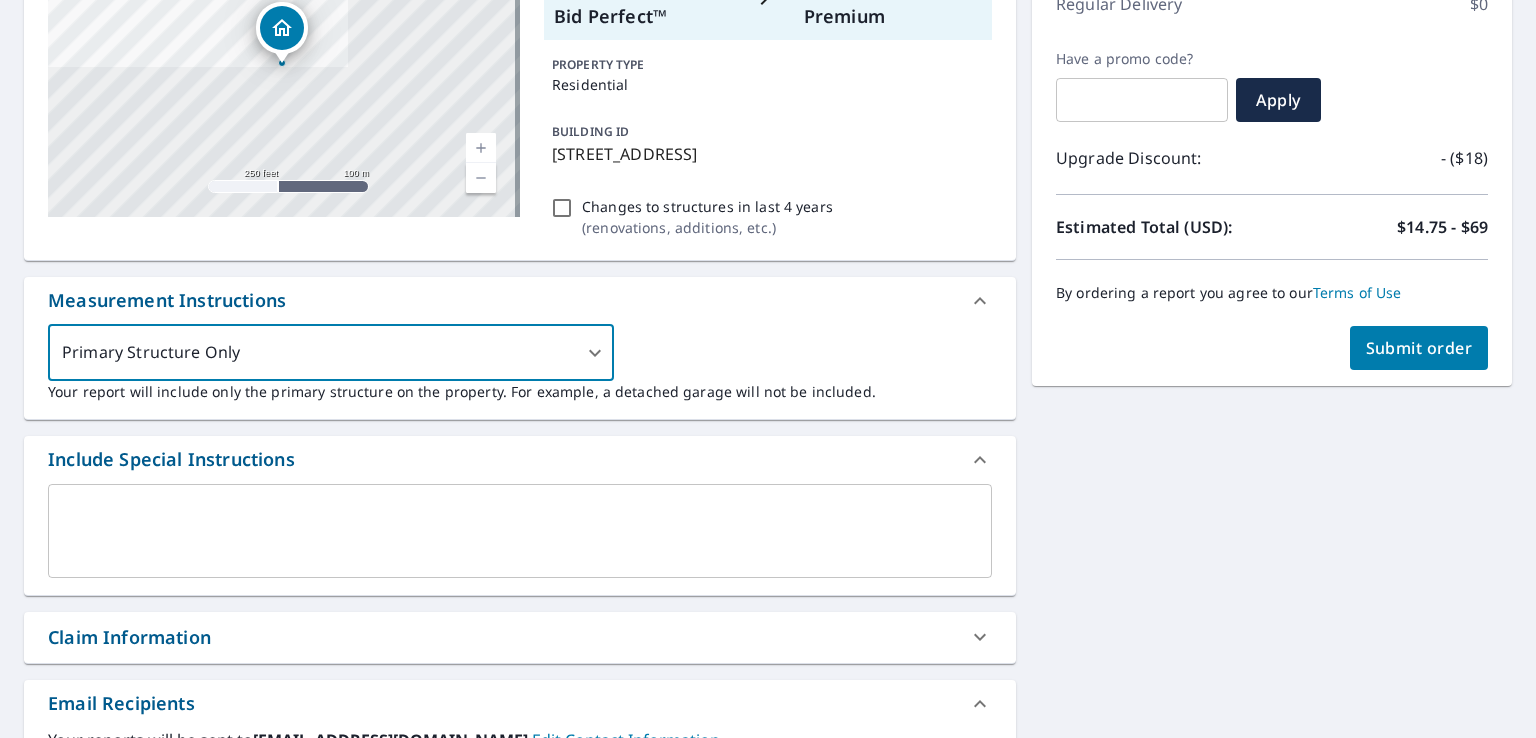 click on "Primary Structure Only 2 ​ Your report will include only the primary structure on the property. For example, a detached garage will not be included." at bounding box center (520, 363) 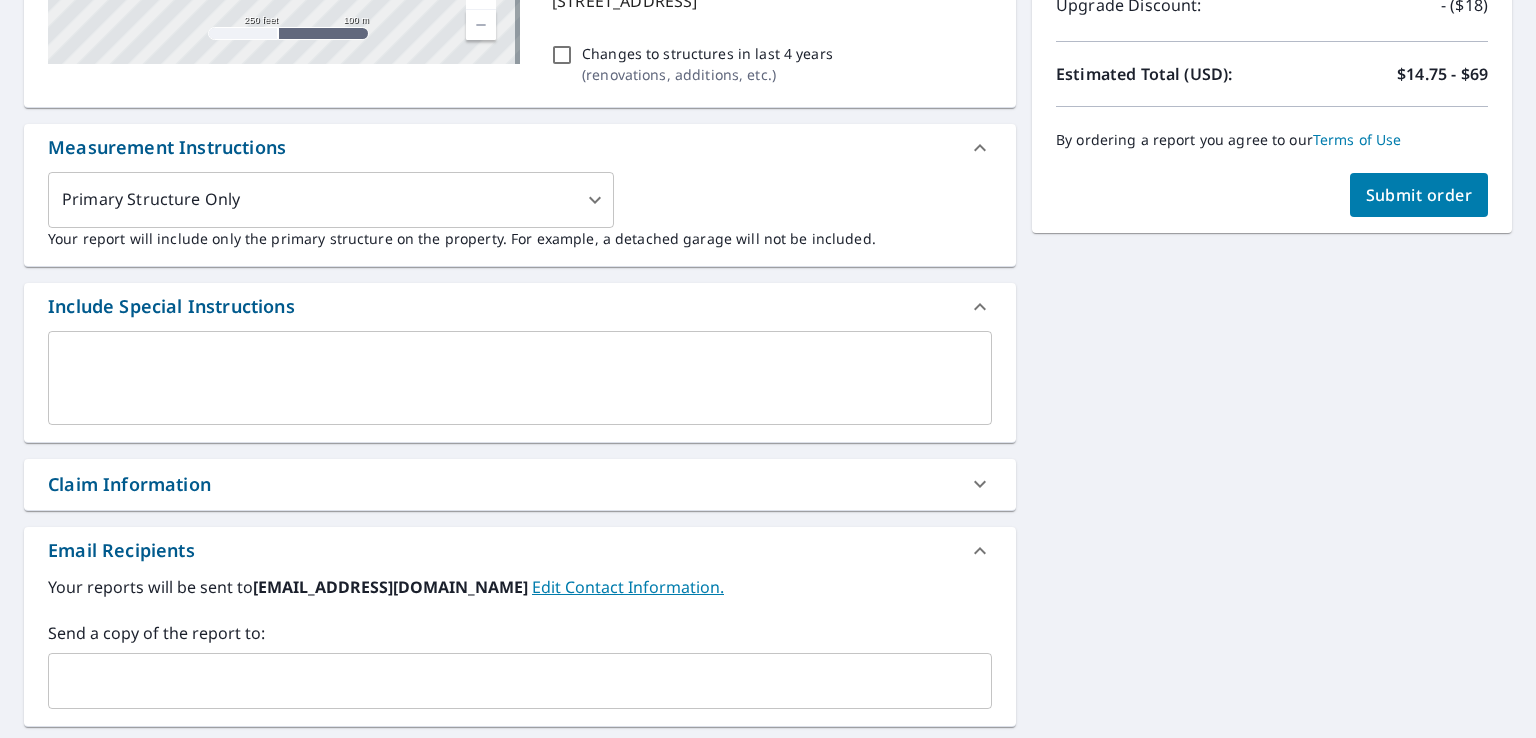 scroll, scrollTop: 500, scrollLeft: 0, axis: vertical 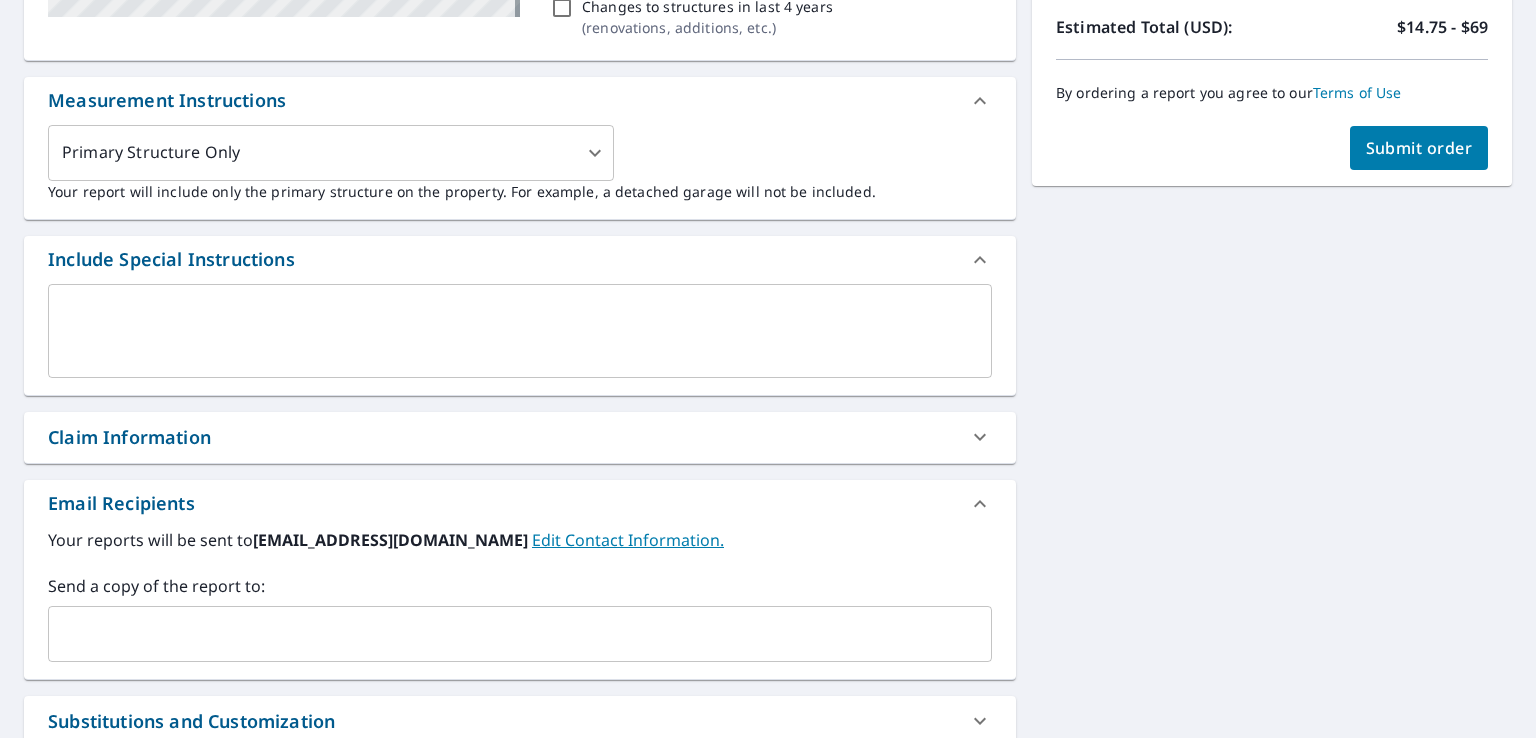 click on "Claim Information" at bounding box center (502, 437) 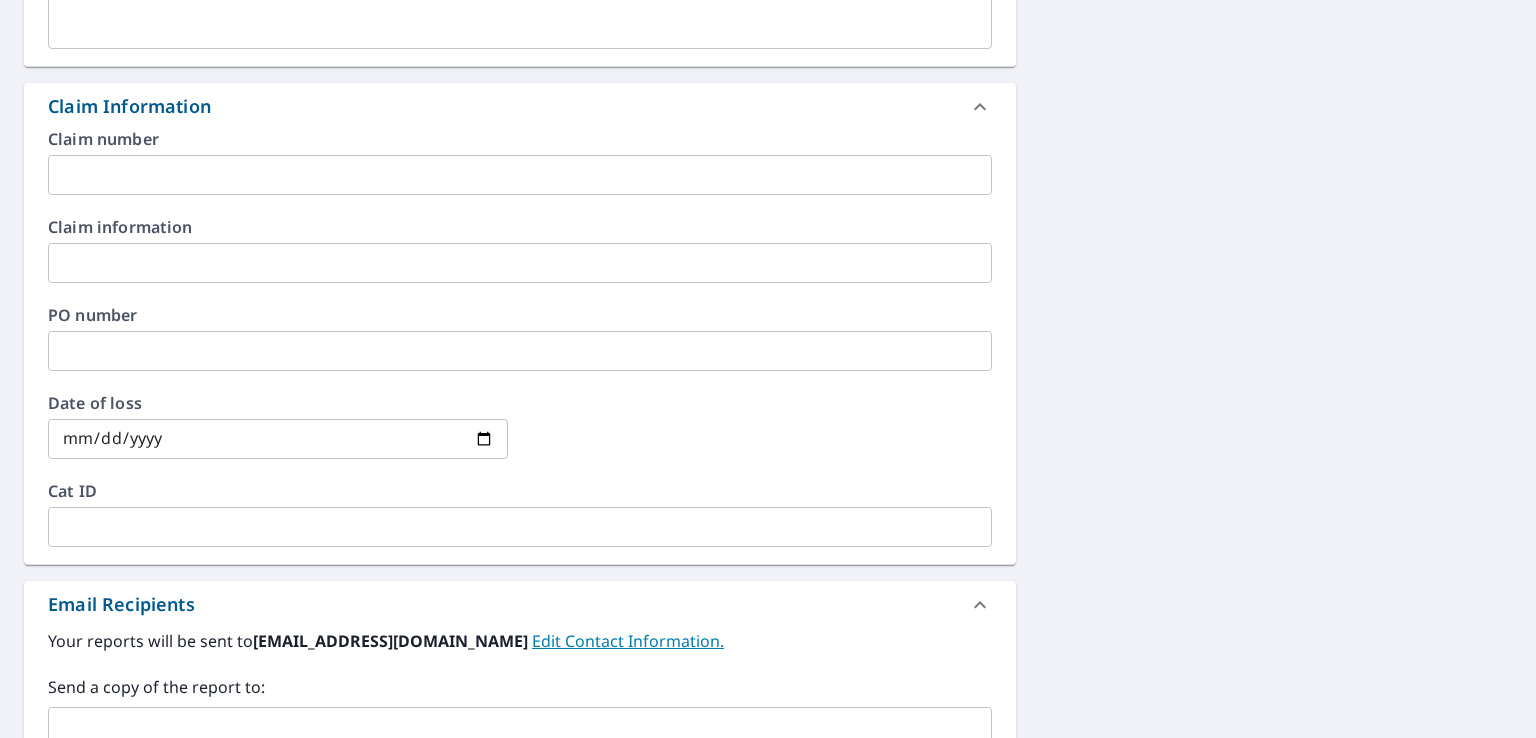 scroll, scrollTop: 600, scrollLeft: 0, axis: vertical 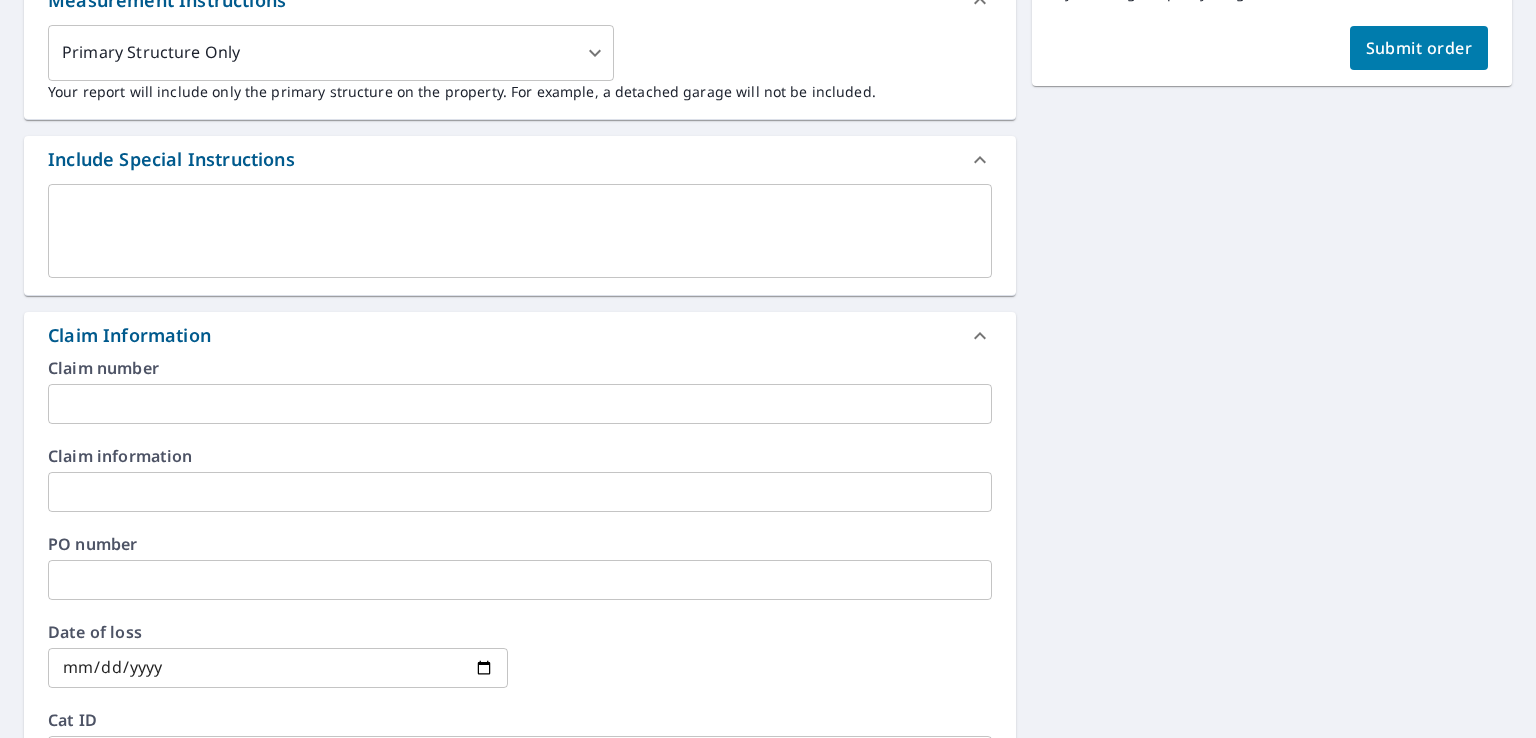 click on "Claim Information" at bounding box center (520, 336) 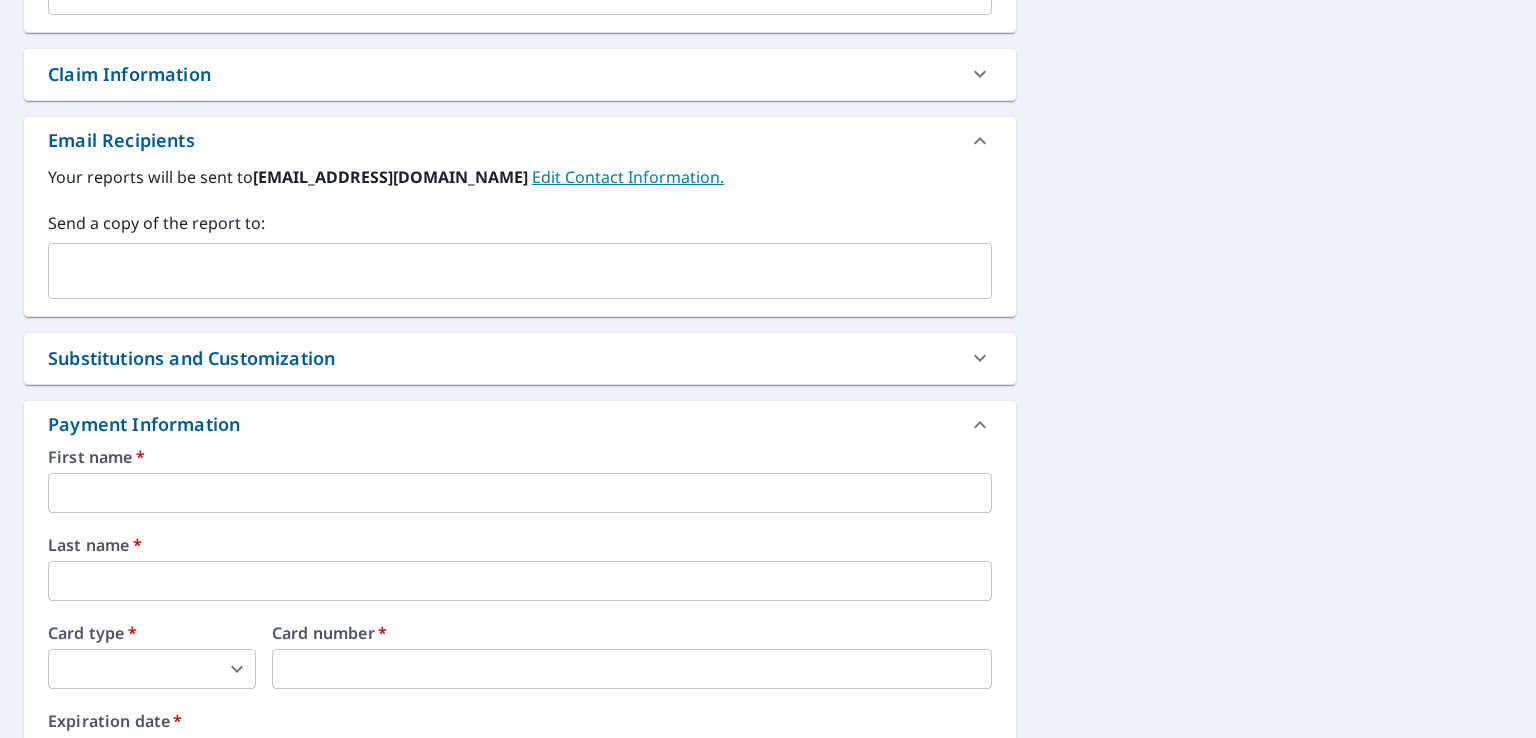 scroll, scrollTop: 900, scrollLeft: 0, axis: vertical 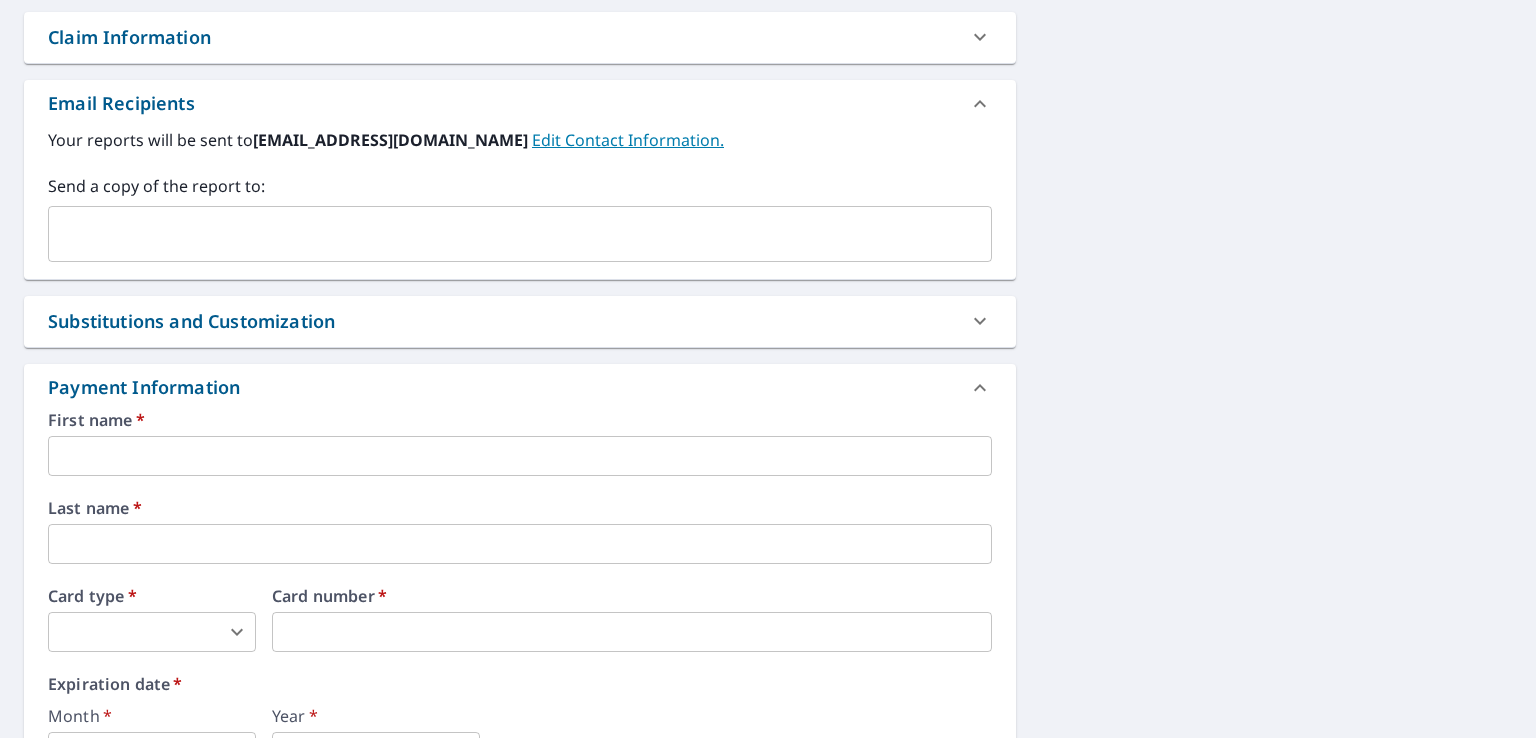 click on "First name   * ​ Last name   * ​ Card type   * ​ 0 ​ Card number   * Card number   * ​ Expiration date   * Month   * ​ 0 ​ Year   * ​ 0 ​ Save your credit card for future purchases" at bounding box center [520, 625] 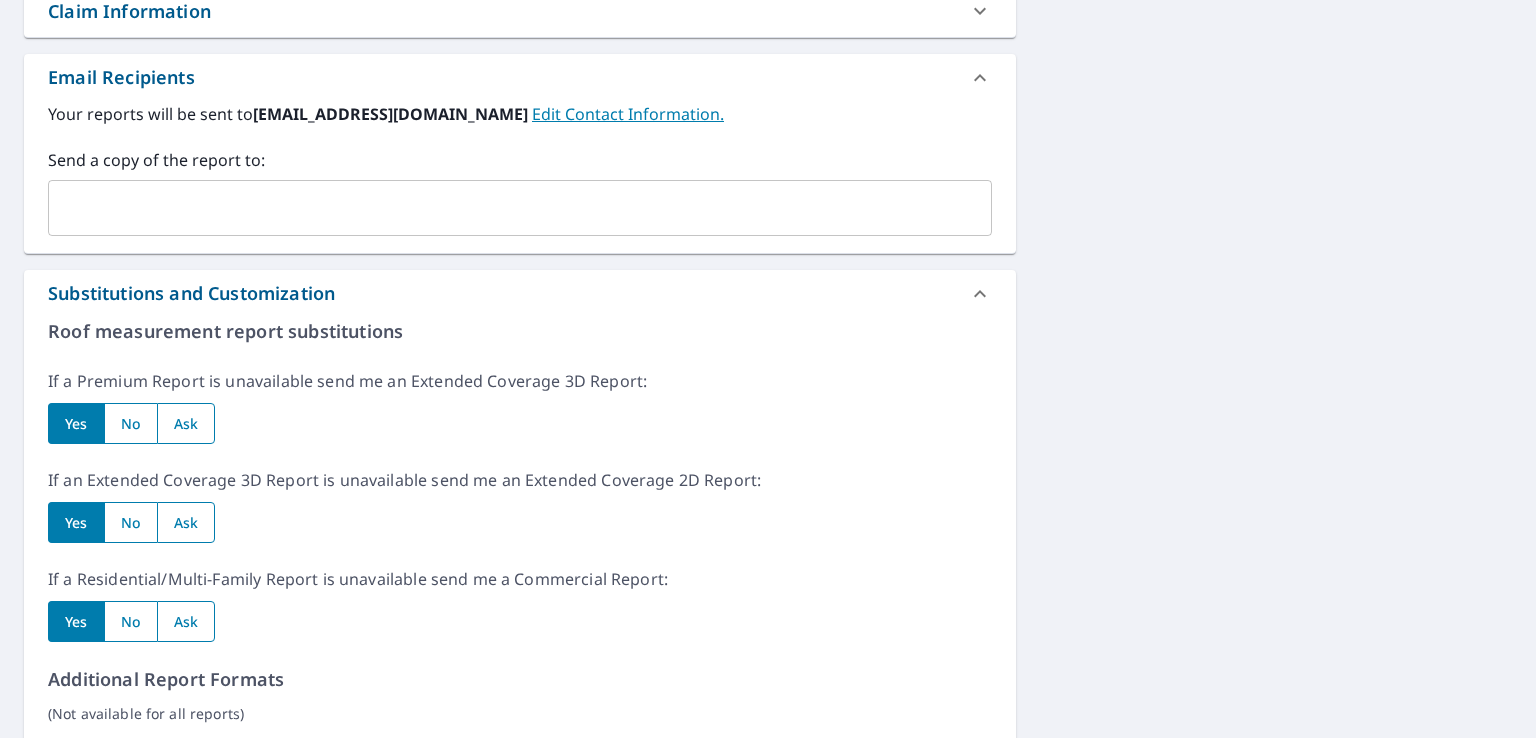 scroll, scrollTop: 900, scrollLeft: 0, axis: vertical 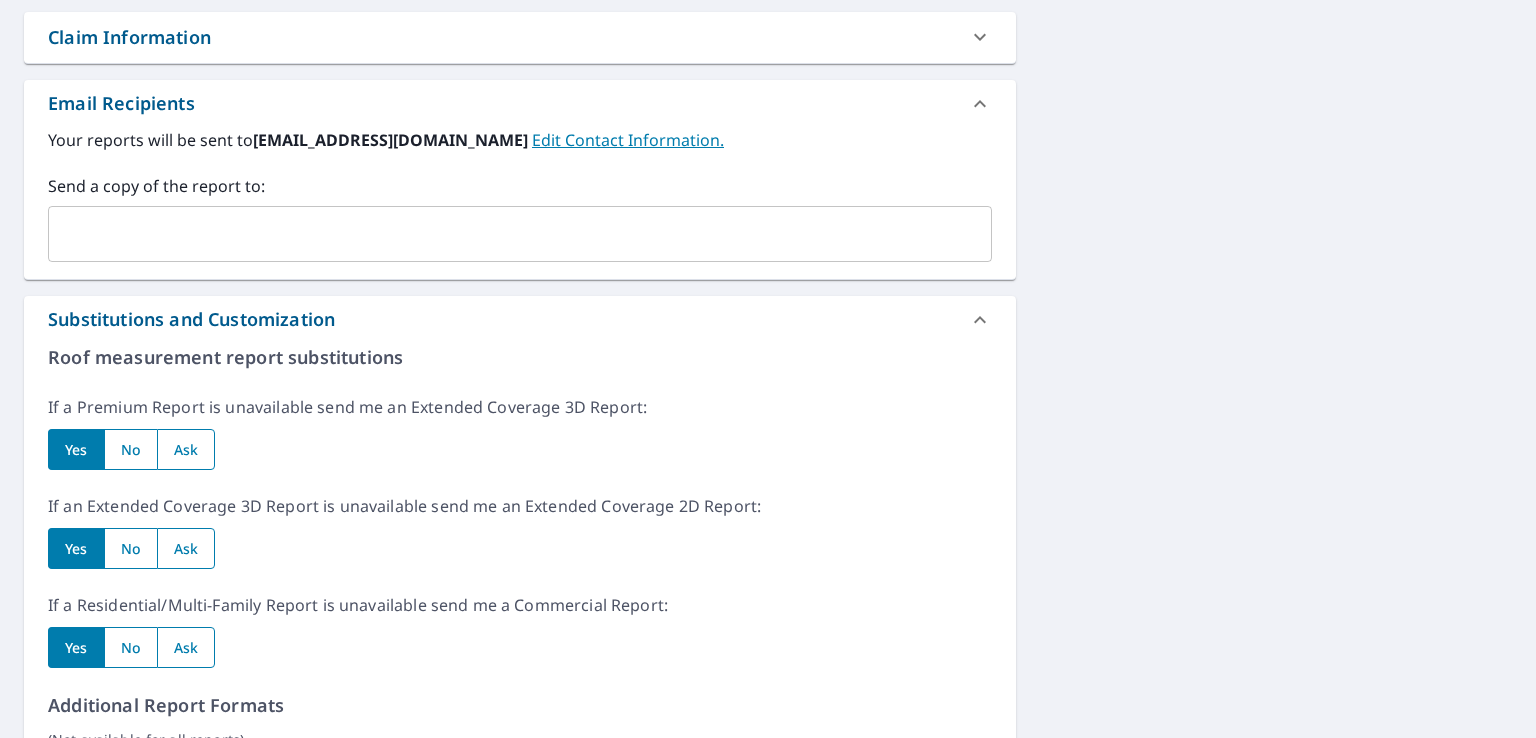 click on "Substitutions and Customization" at bounding box center [502, 319] 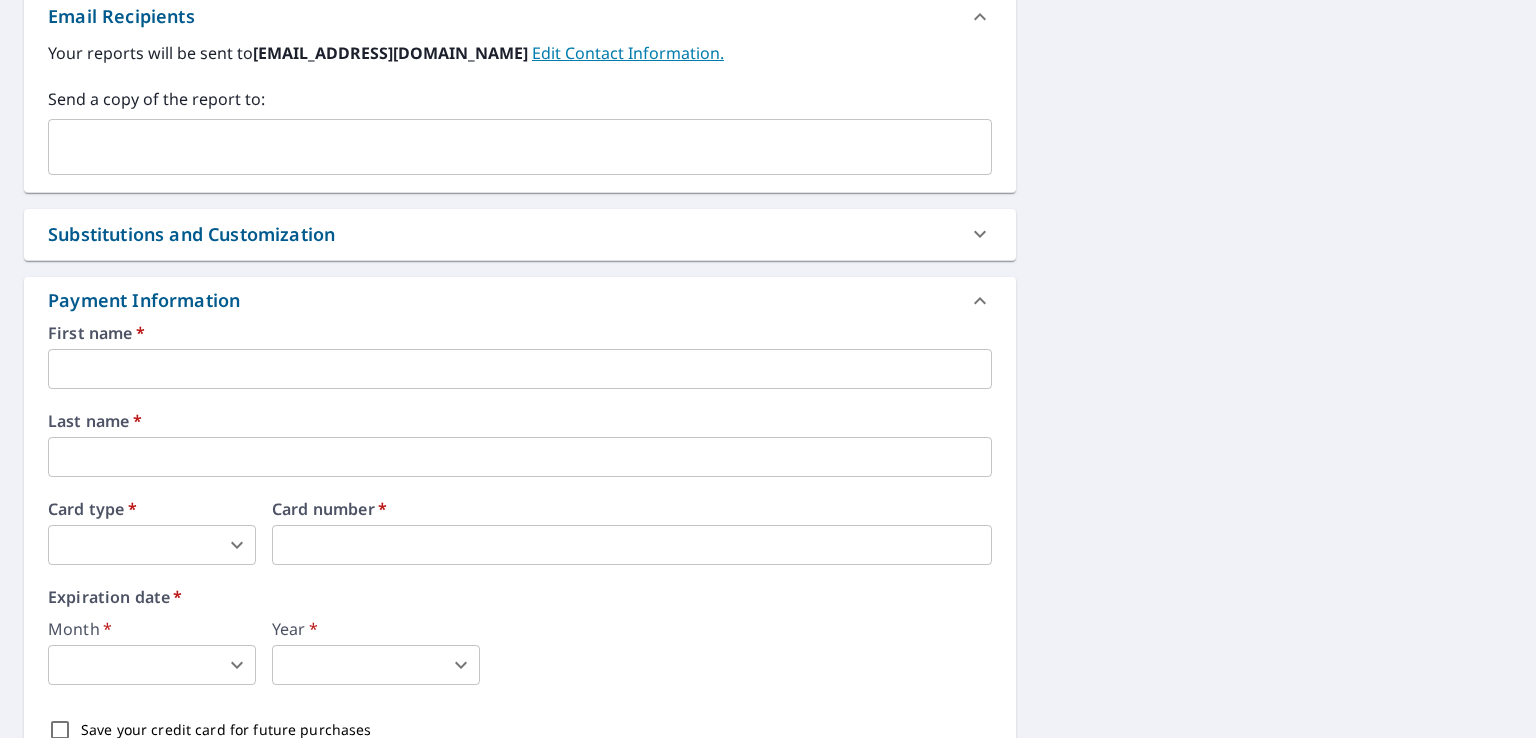 scroll, scrollTop: 1100, scrollLeft: 0, axis: vertical 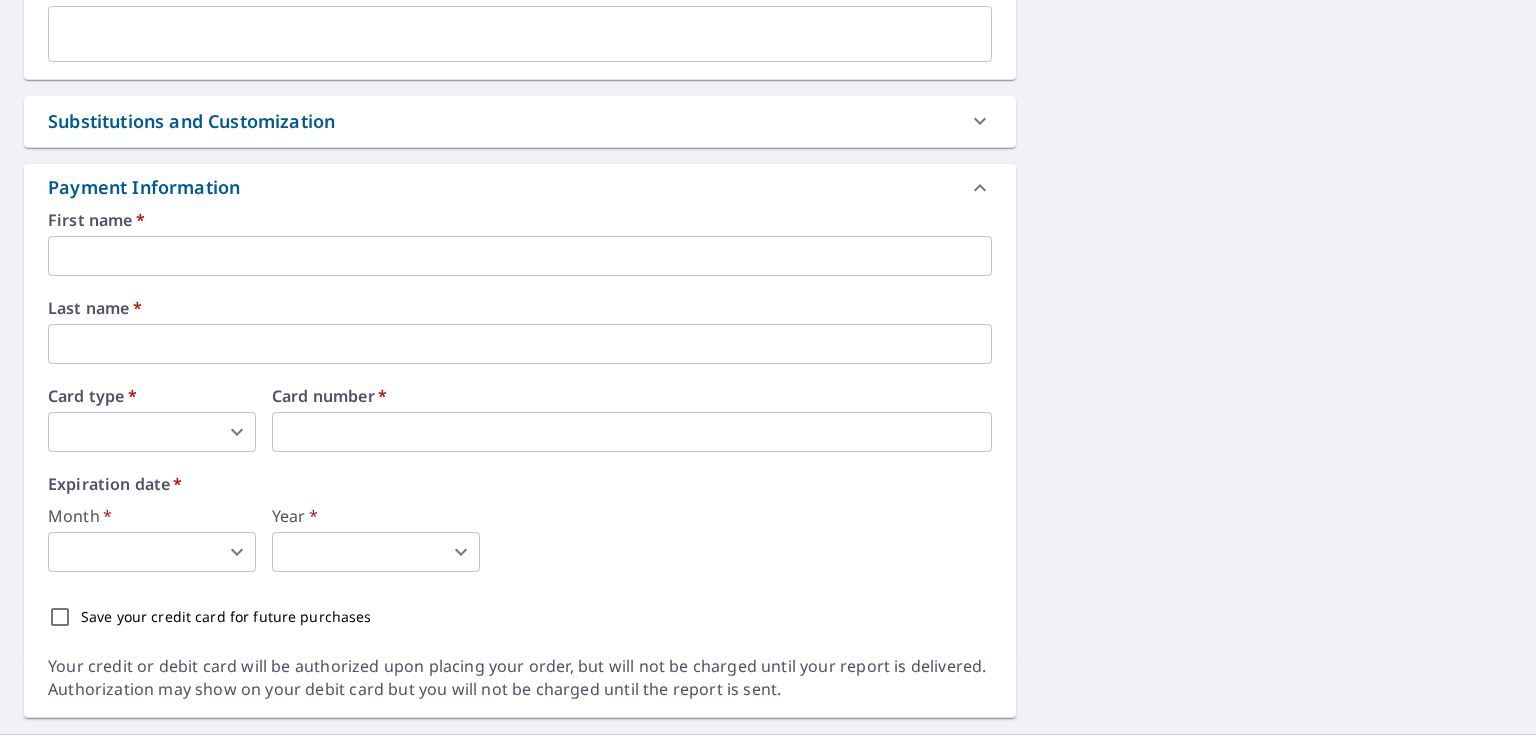 click at bounding box center [520, 256] 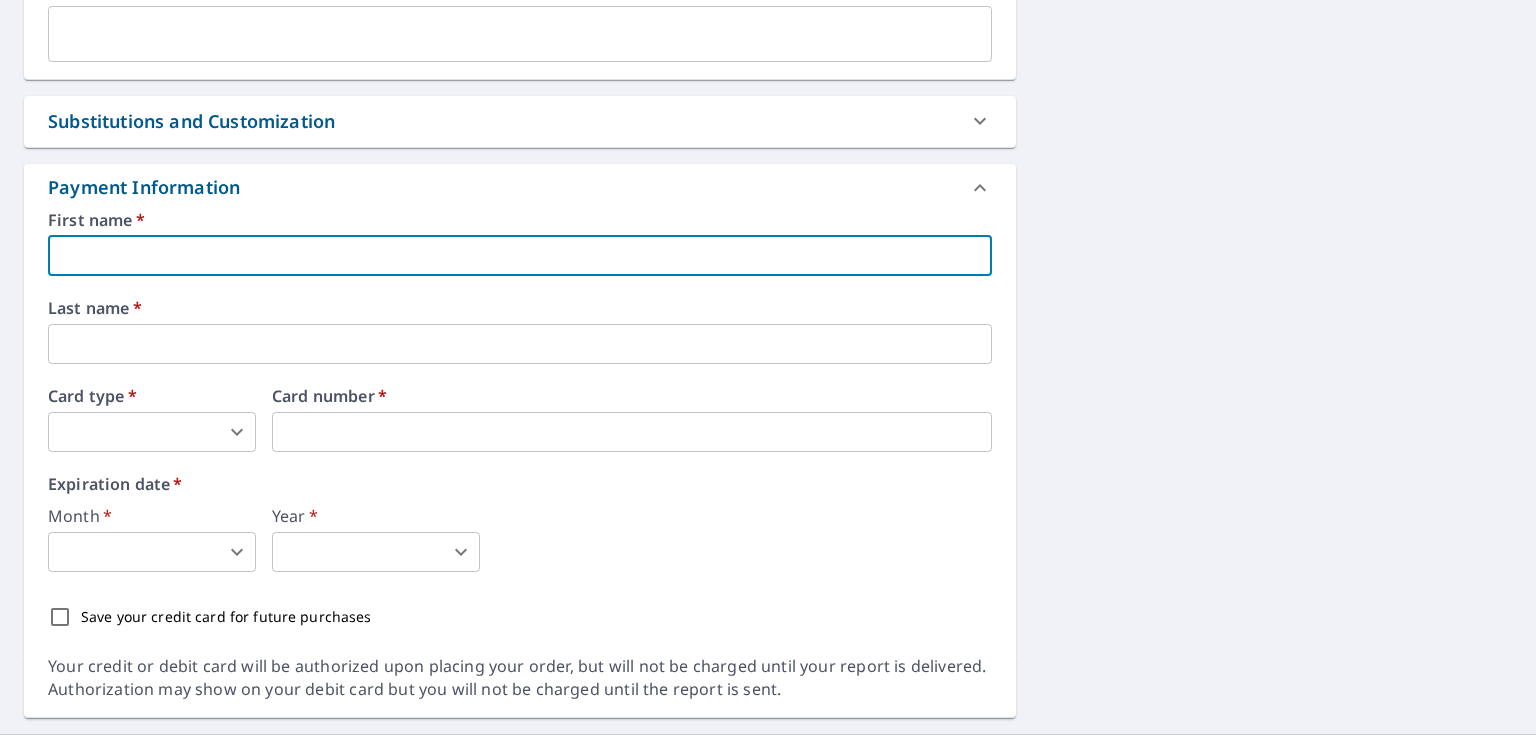 type on "[PERSON_NAME]" 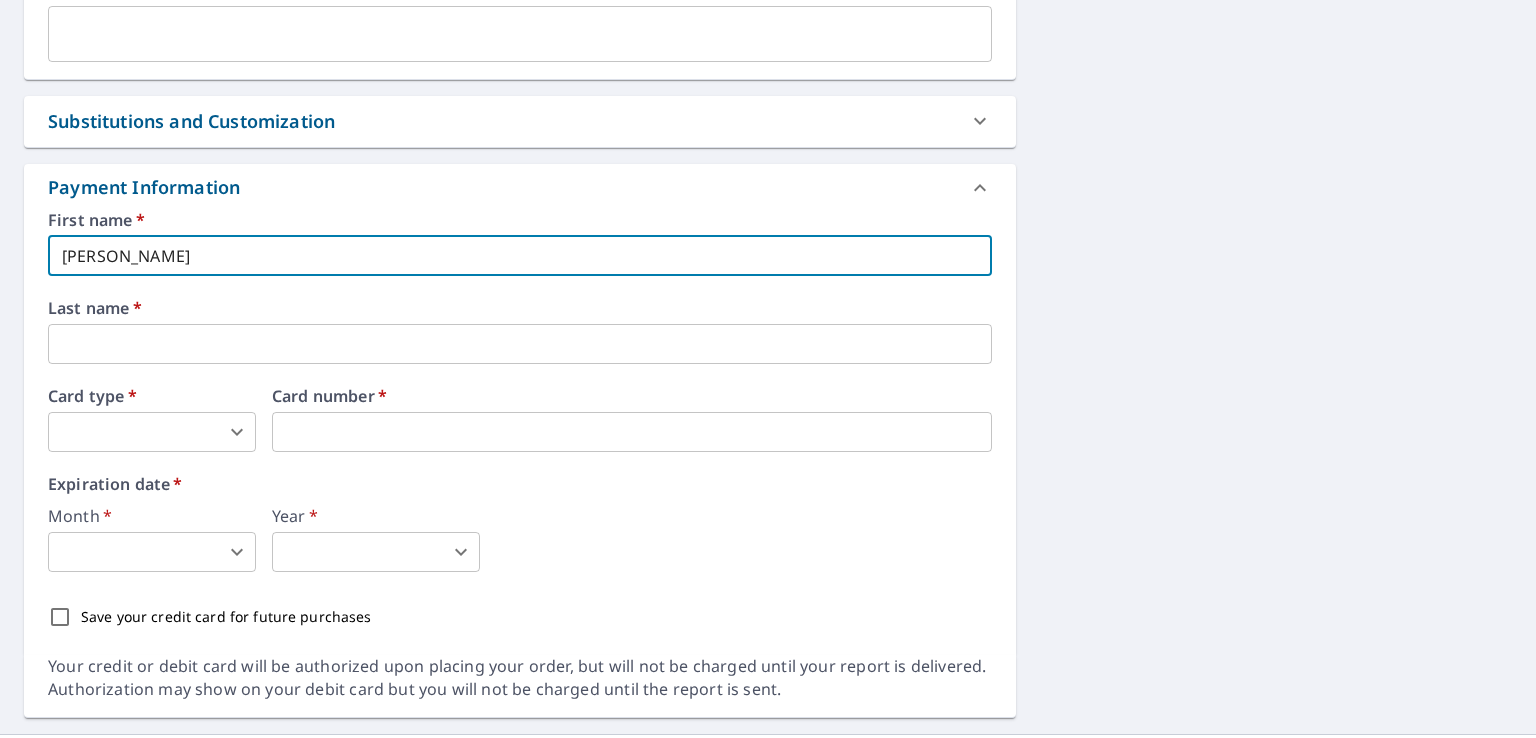 type on "[EMAIL_ADDRESS][DOMAIN_NAME]" 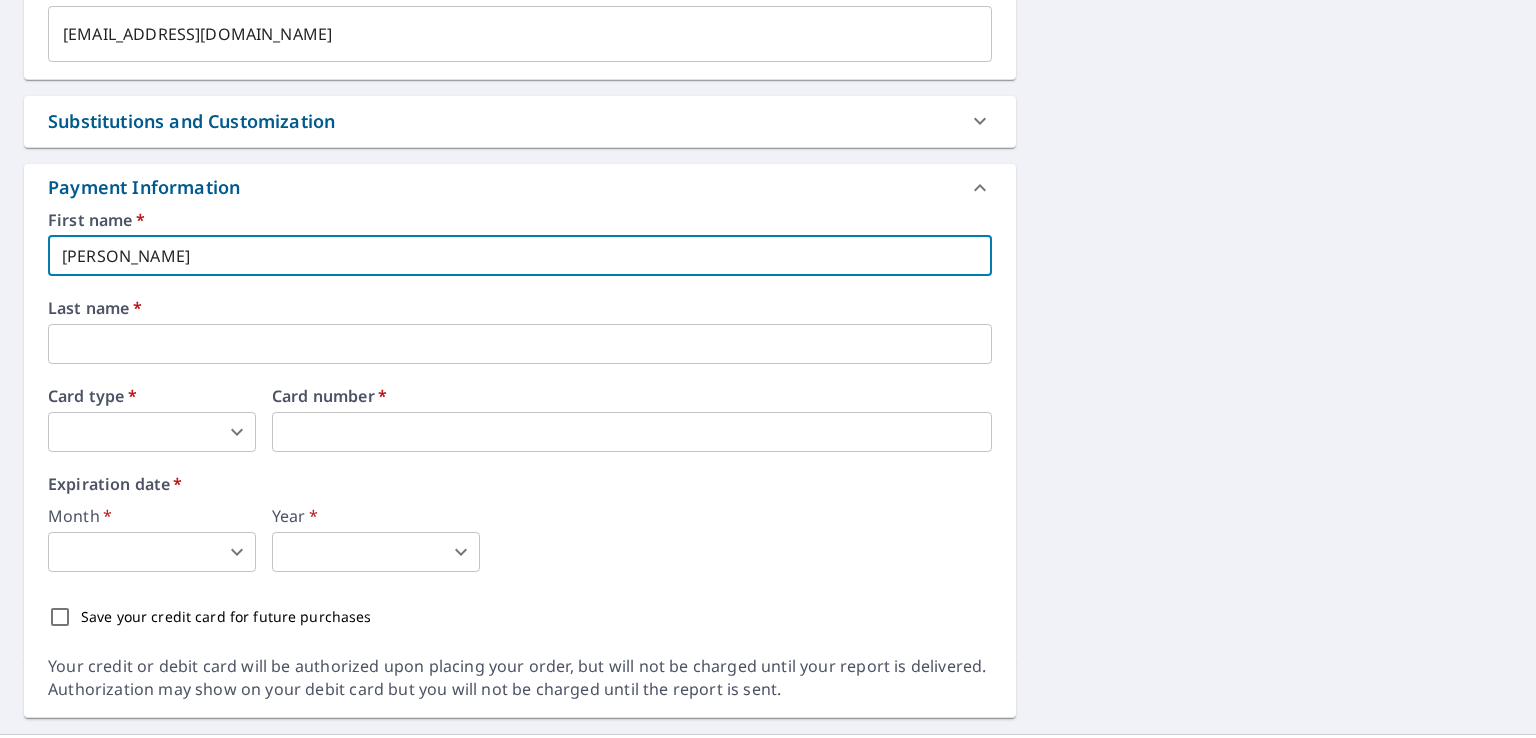 type on "Ly" 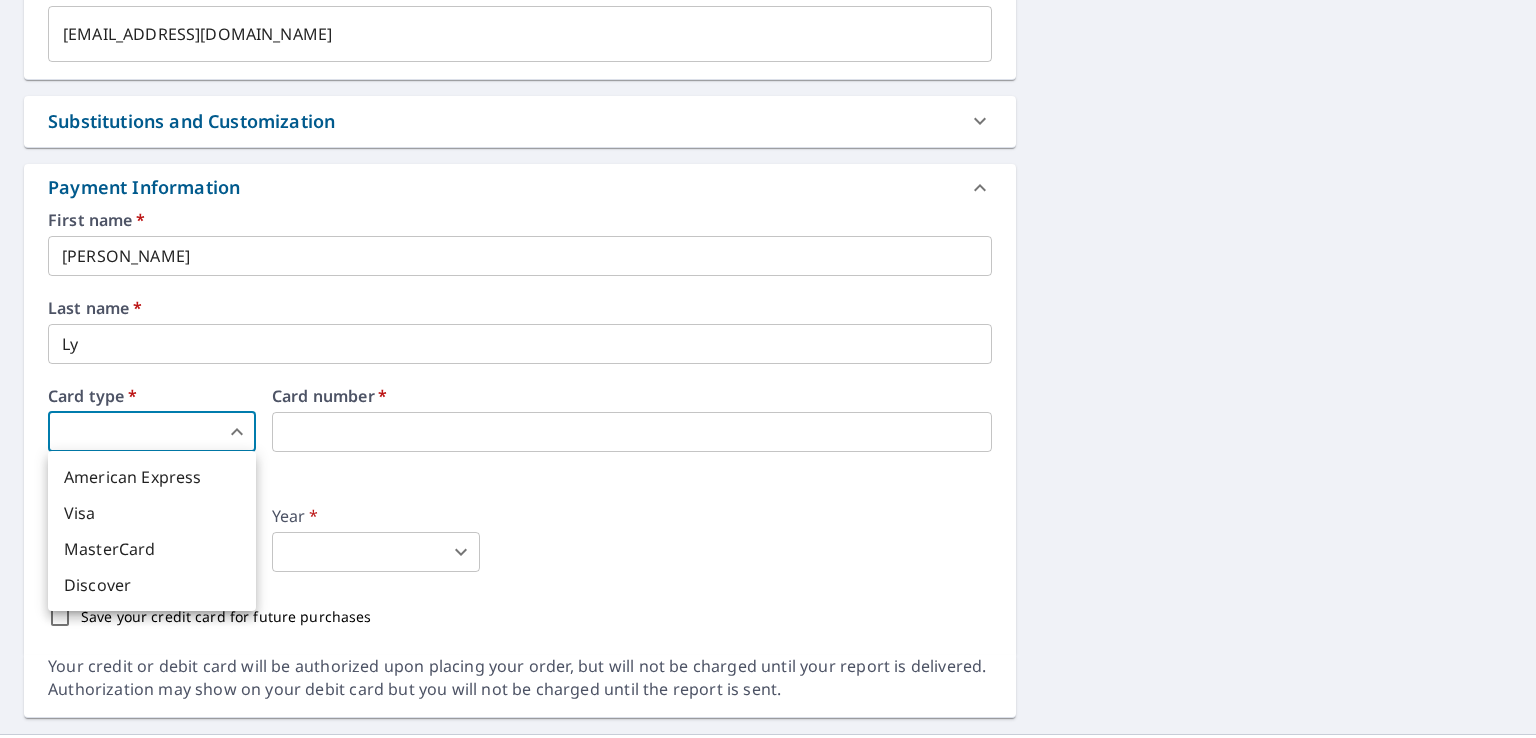 click on "AL AL
Dashboard Order History Cancel Order AL Order History / Upgrade Report Upgrade Report 94-[STREET_ADDRESS] Aerial Road A standard road map Aerial A detailed look from above Labels Labels 250 feet 100 m © 2025 TomTom, © Vexcel Imaging, © 2025 Microsoft Corporation,  © OpenStreetMap Terms The price of your Bid Perfect™ Report will be deducted from this order. Current Report Bid Perfect™ Upgrade To Premium PROPERTY TYPE Residential BUILDING ID 94-[STREET_ADDRESS] Changes to structures in last 4 years ( renovations, additions, etc. ) Measurement Instructions Primary Structure Only 2 ​ Your report will include only the primary structure on the property. For example, a detached garage will not be included. Include Special Instructions x ​ Claim Information Claim number ​ Claim information ​ PO number ​ Date of loss ​ Cat ID ​ Email Recipients Your reports will be sent to  [EMAIL_ADDRESS][DOMAIN_NAME]   Edit Contact Information. ​ Yes No Ask Yes No *" at bounding box center (768, 369) 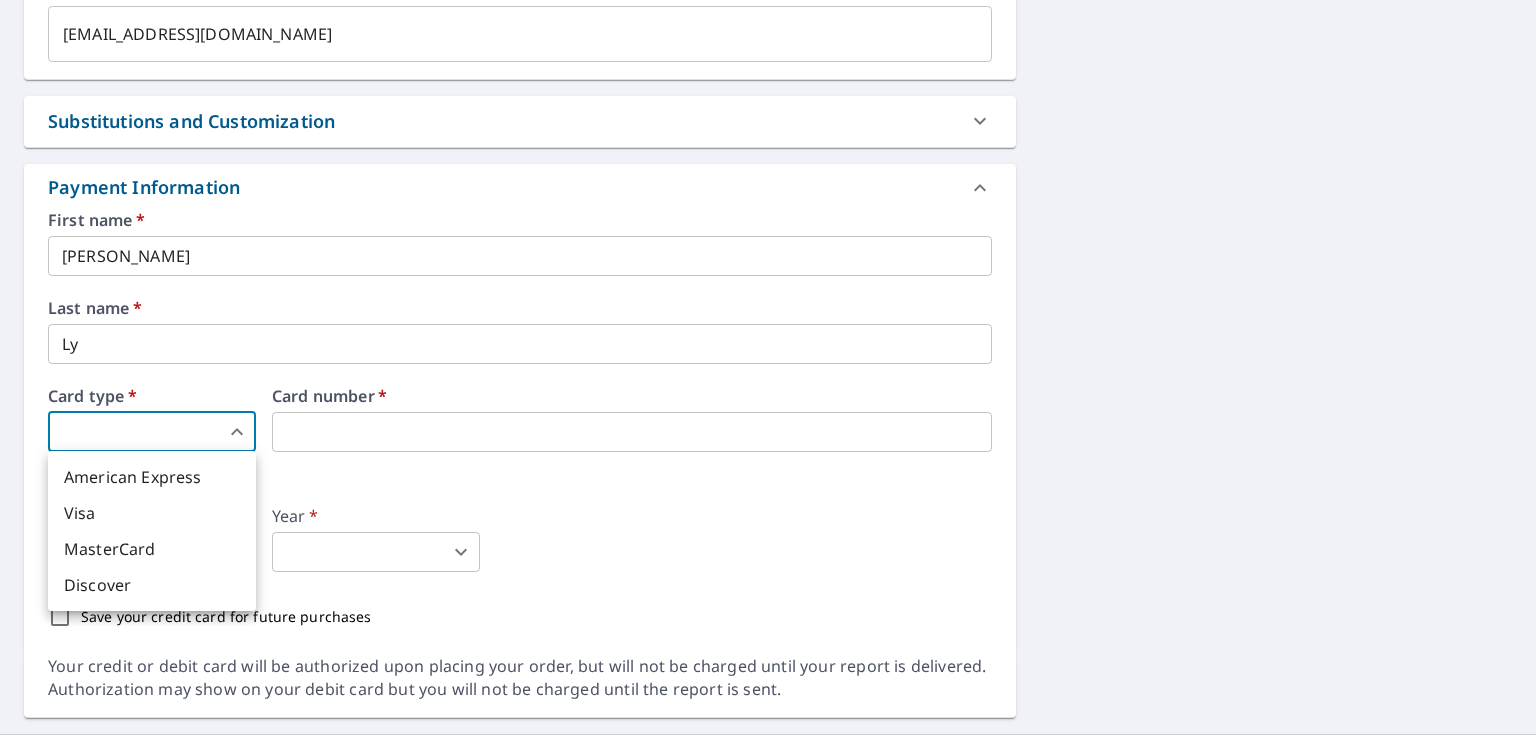 click on "Visa" at bounding box center [152, 513] 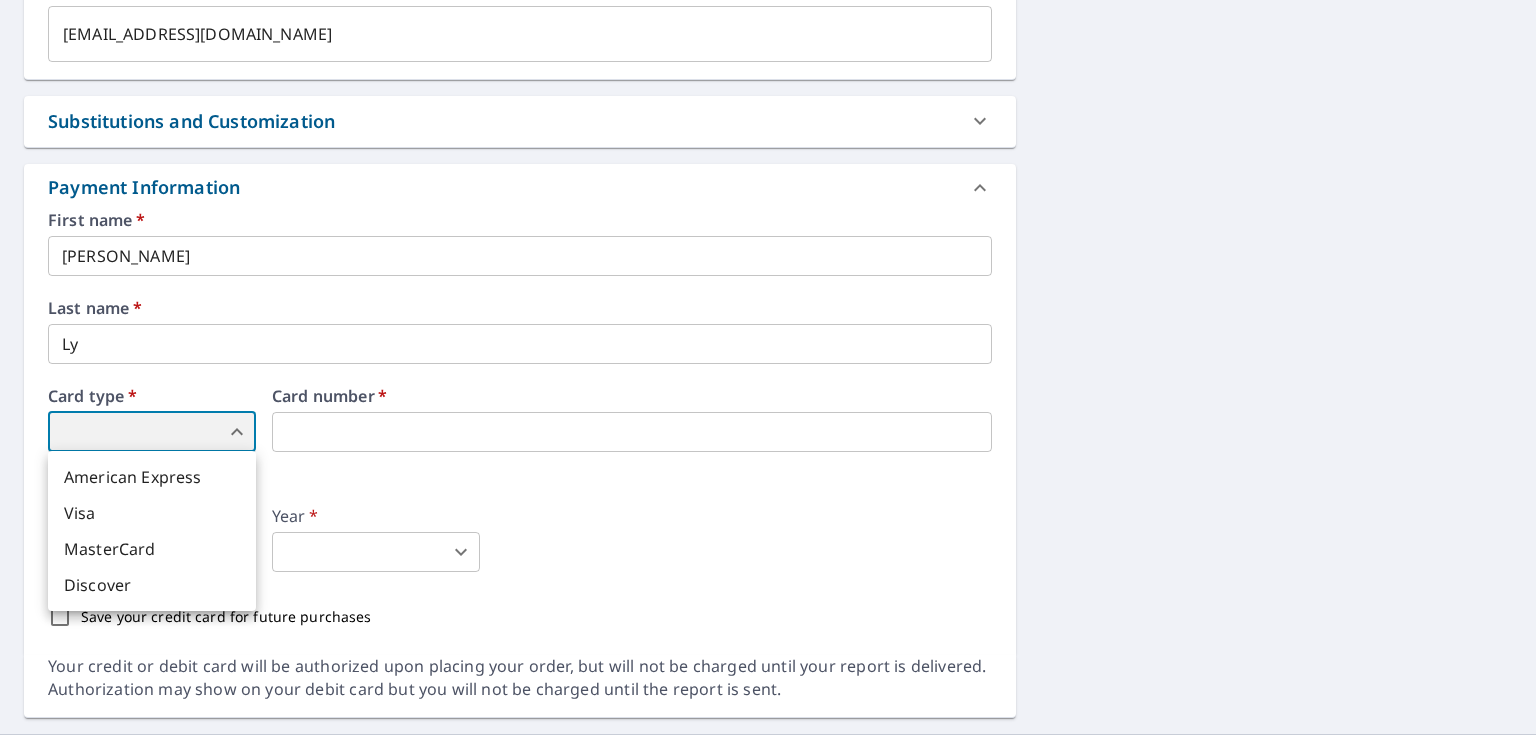 type on "2" 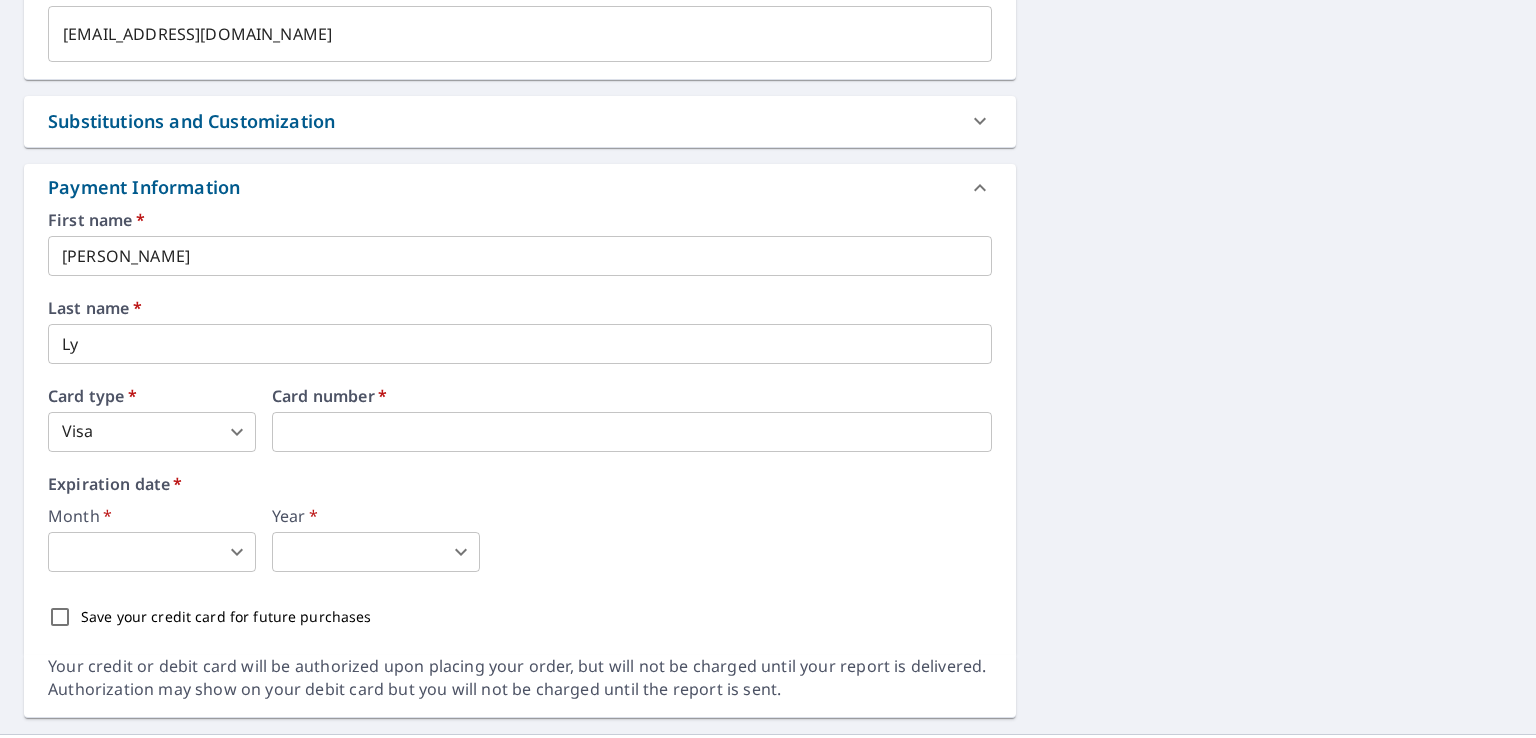click on "AL AL
Dashboard Order History Cancel Order AL Order History / Upgrade Report Upgrade Report 94-[STREET_ADDRESS] Aerial Road A standard road map Aerial A detailed look from above Labels Labels 250 feet 100 m © 2025 TomTom, © Vexcel Imaging, © 2025 Microsoft Corporation,  © OpenStreetMap Terms The price of your Bid Perfect™ Report will be deducted from this order. Current Report Bid Perfect™ Upgrade To Premium PROPERTY TYPE Residential BUILDING ID 94-[STREET_ADDRESS] Changes to structures in last 4 years ( renovations, additions, etc. ) Measurement Instructions Primary Structure Only 2 ​ Your report will include only the primary structure on the property. For example, a detached garage will not be included. Include Special Instructions x ​ Claim Information Claim number ​ Claim information ​ PO number ​ Date of loss ​ Cat ID ​ Email Recipients Your reports will be sent to  [EMAIL_ADDRESS][DOMAIN_NAME]   Edit Contact Information. ​ Yes No Ask Yes No *" at bounding box center [768, 369] 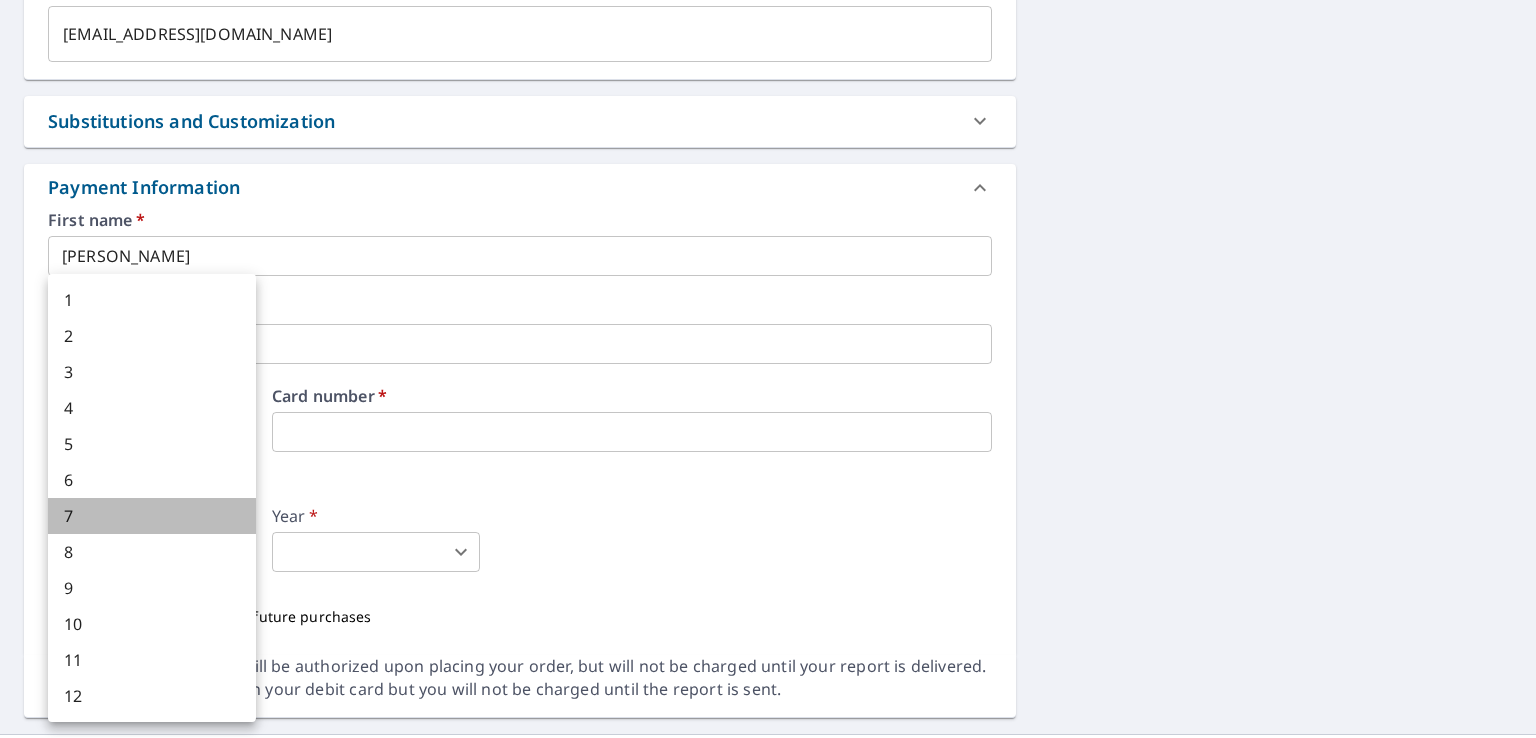 click on "7" at bounding box center (152, 516) 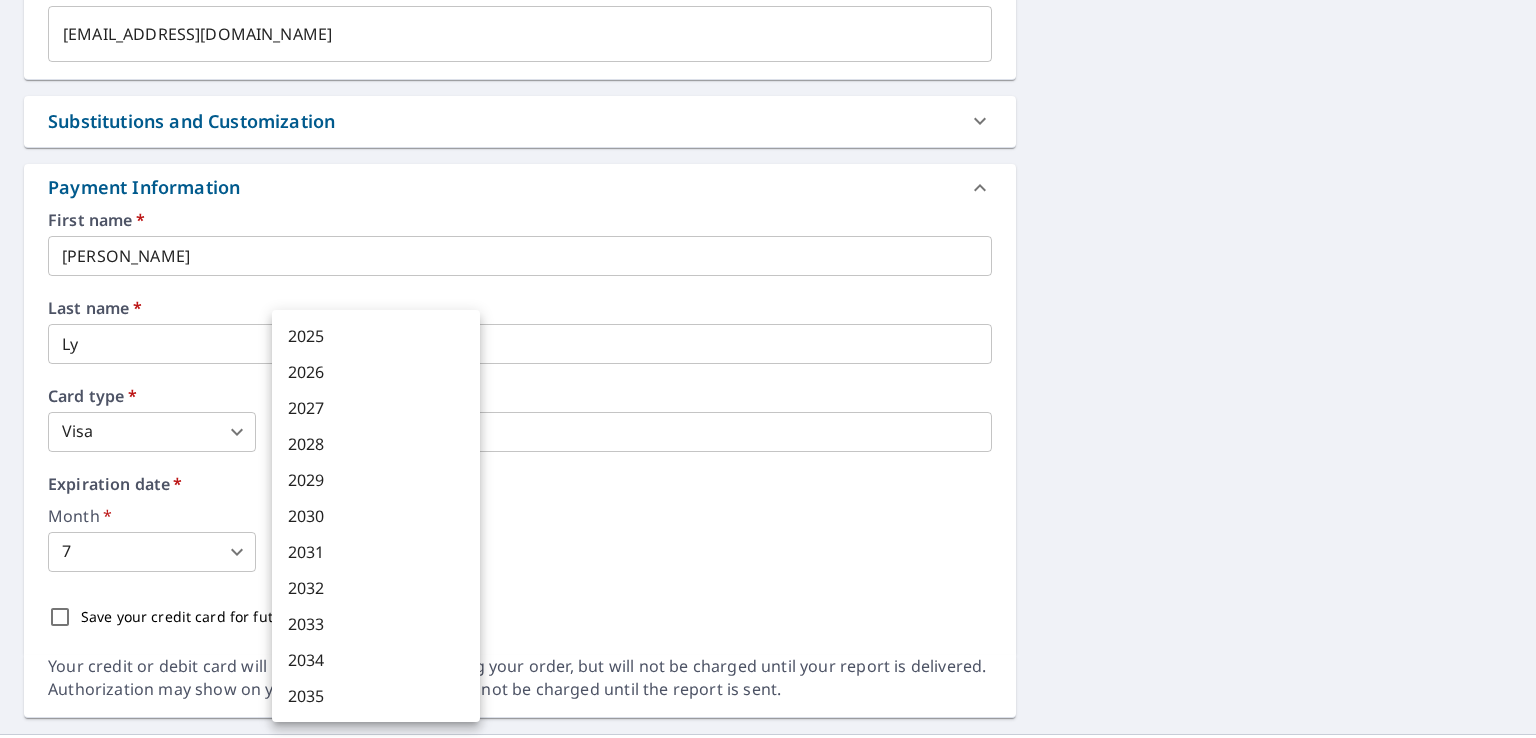 click on "AL AL
Dashboard Order History Cancel Order AL Order History / Upgrade Report Upgrade Report 94-[STREET_ADDRESS] Aerial Road A standard road map Aerial A detailed look from above Labels Labels 250 feet 100 m © 2025 TomTom, © Vexcel Imaging, © 2025 Microsoft Corporation,  © OpenStreetMap Terms The price of your Bid Perfect™ Report will be deducted from this order. Current Report Bid Perfect™ Upgrade To Premium PROPERTY TYPE Residential BUILDING ID 94-[STREET_ADDRESS] Changes to structures in last 4 years ( renovations, additions, etc. ) Measurement Instructions Primary Structure Only 2 ​ Your report will include only the primary structure on the property. For example, a detached garage will not be included. Include Special Instructions x ​ Claim Information Claim number ​ Claim information ​ PO number ​ Date of loss ​ Cat ID ​ Email Recipients Your reports will be sent to  [EMAIL_ADDRESS][DOMAIN_NAME]   Edit Contact Information. ​ Yes No Ask Yes No *" at bounding box center [768, 369] 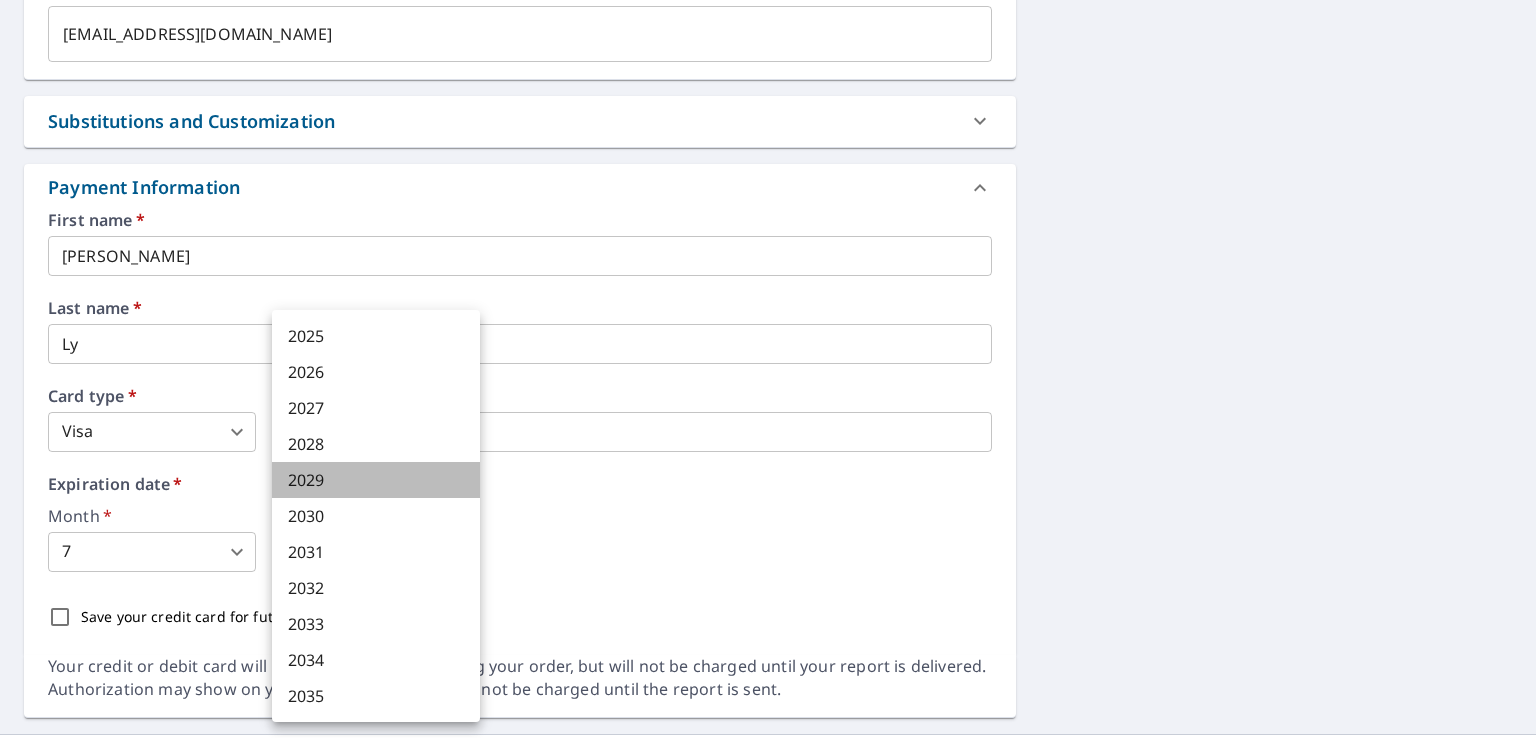 click on "2029" at bounding box center [376, 480] 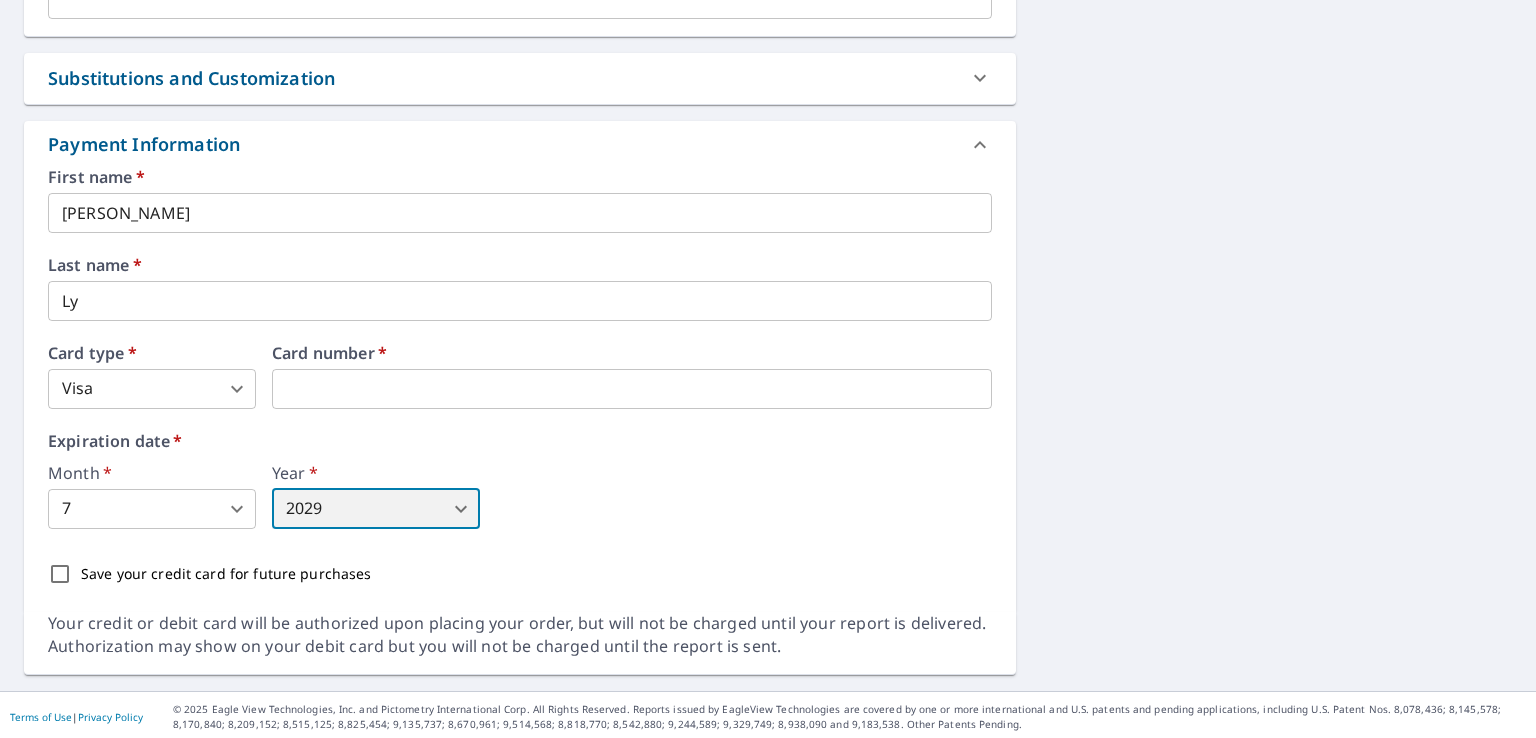 scroll, scrollTop: 1145, scrollLeft: 0, axis: vertical 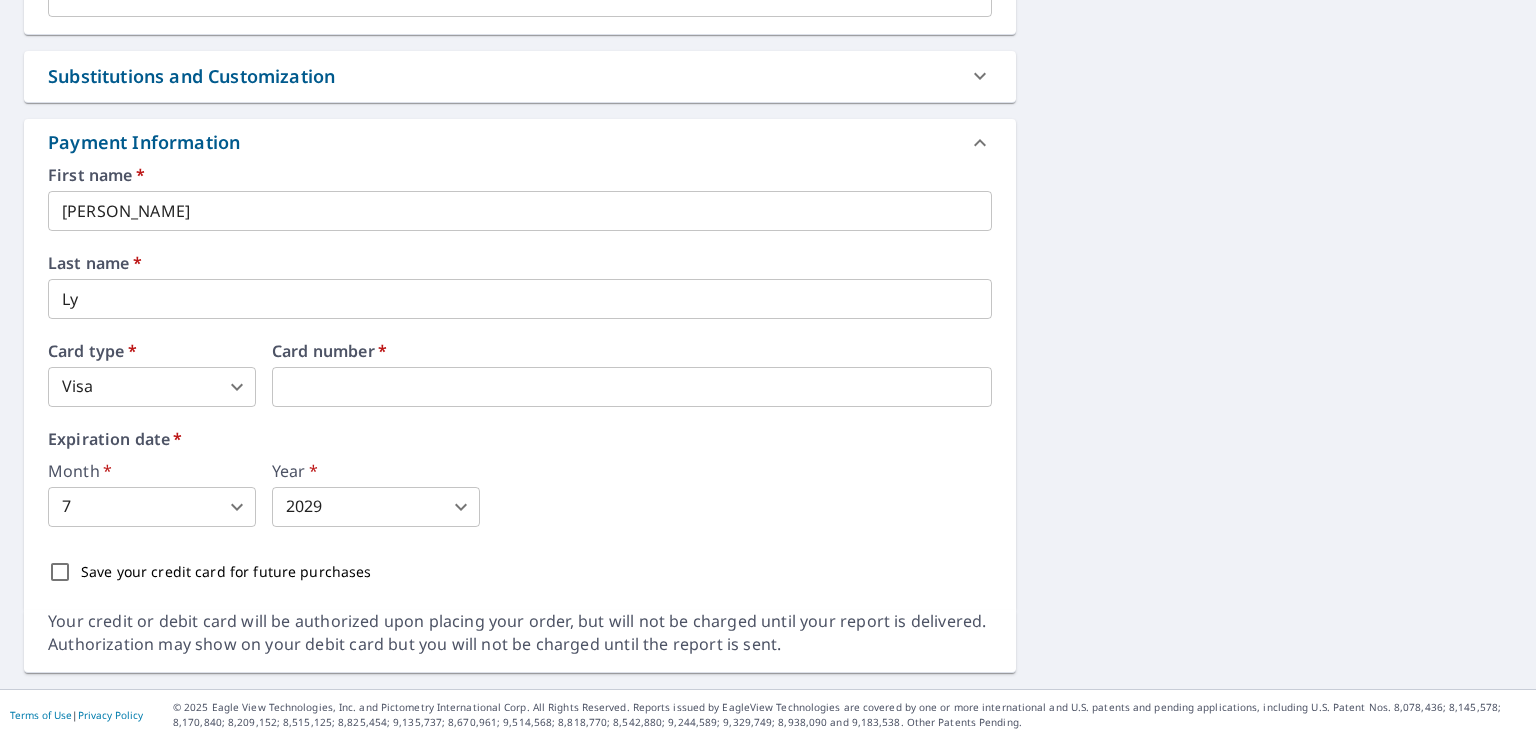 click on "Save your credit card for future purchases" at bounding box center [226, 571] 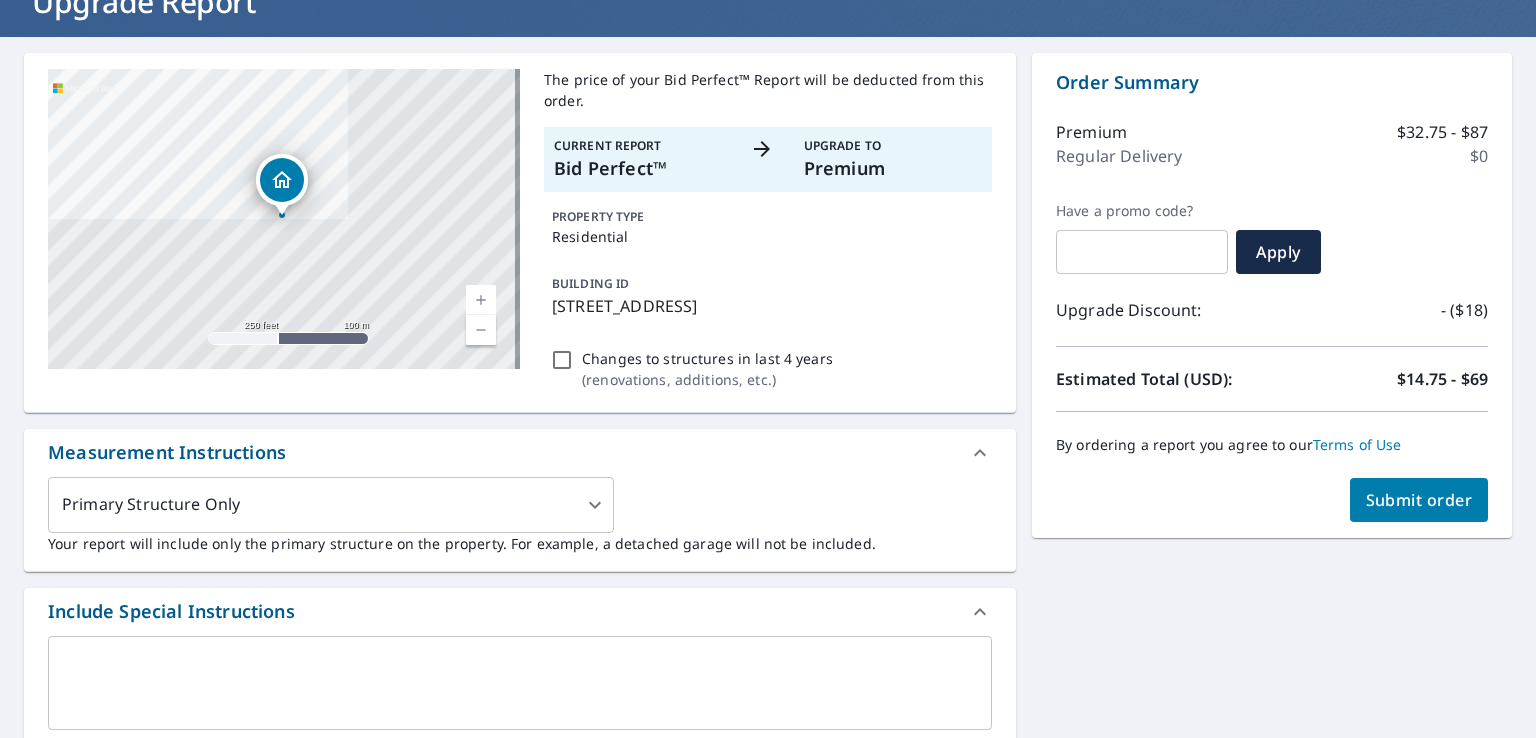 scroll, scrollTop: 145, scrollLeft: 0, axis: vertical 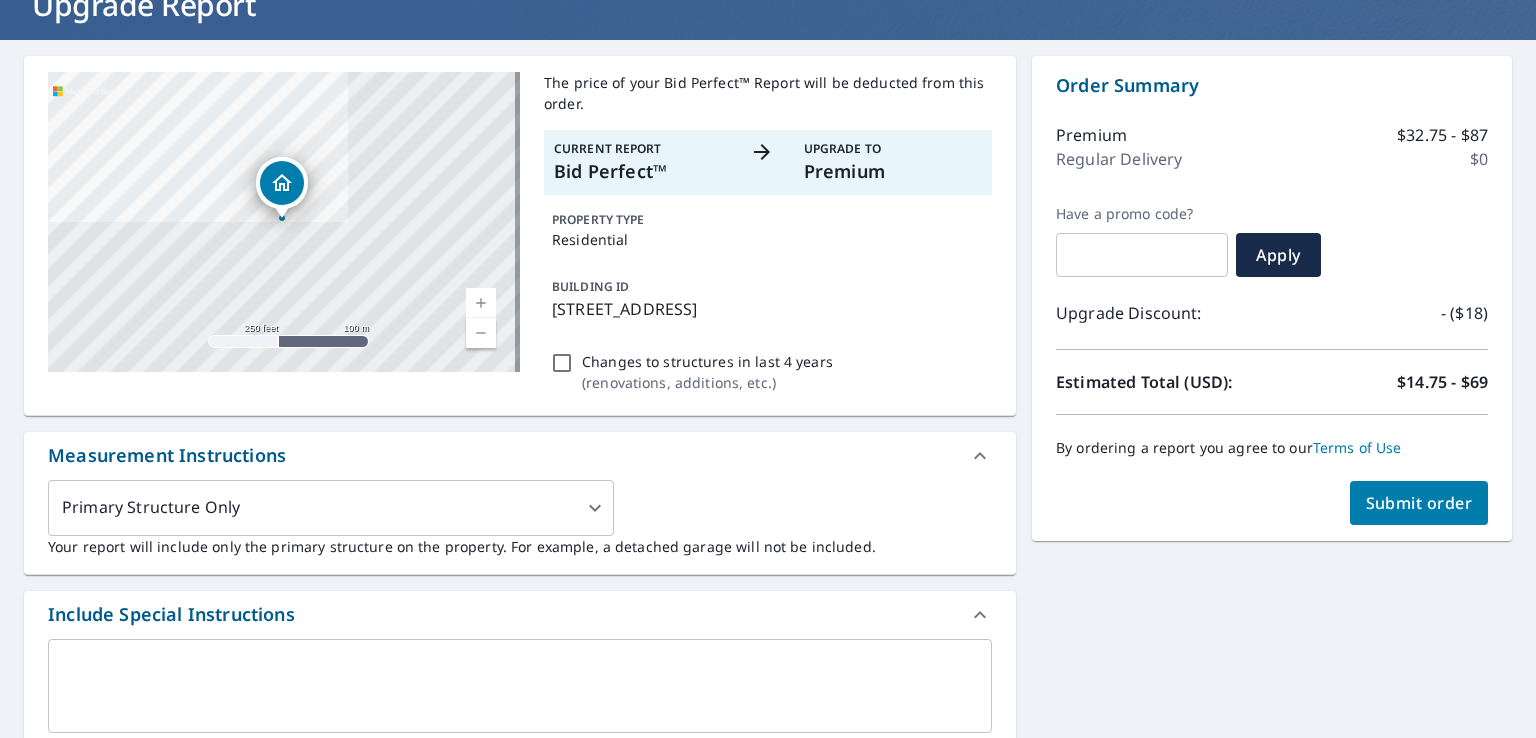 click on "Submit order" at bounding box center (1419, 503) 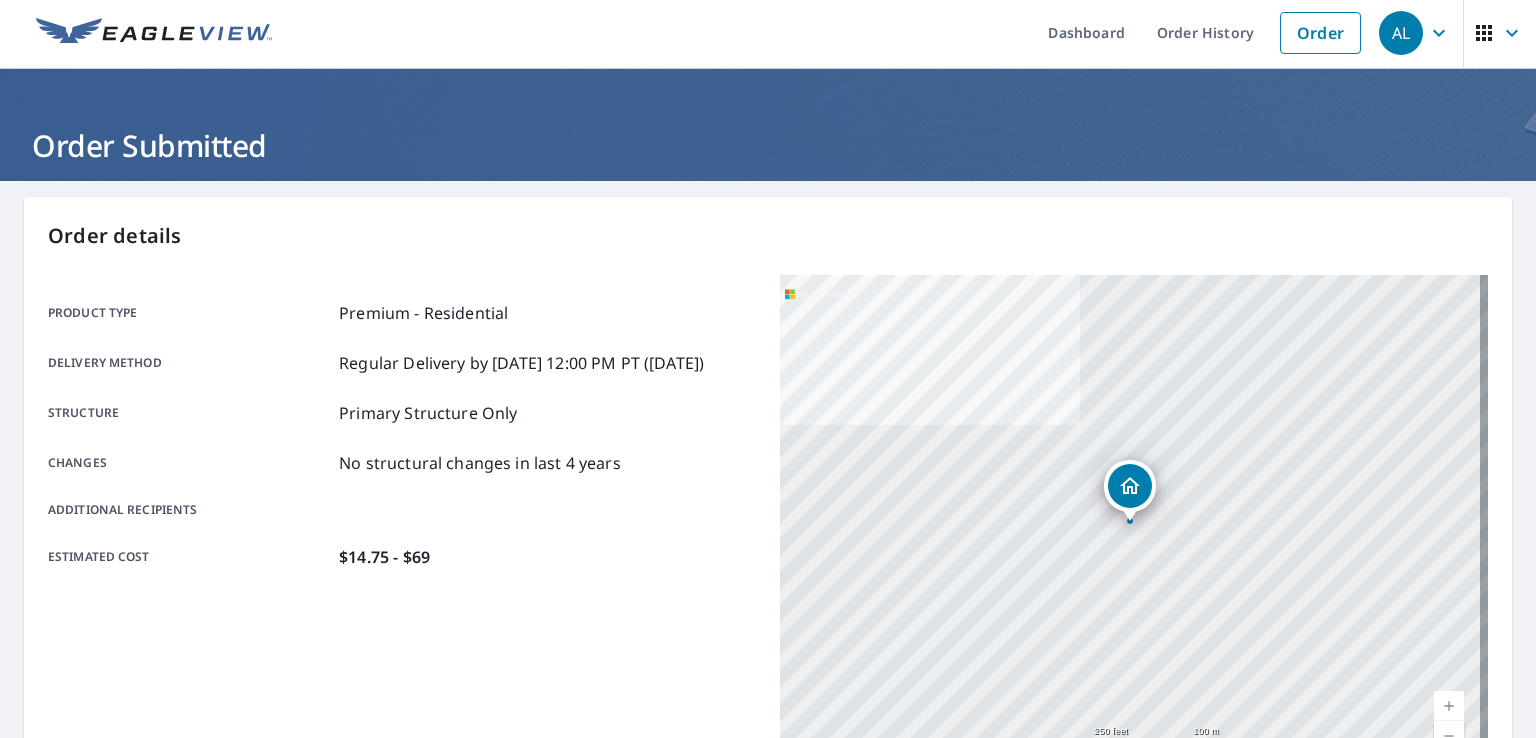 scroll, scrollTop: 0, scrollLeft: 0, axis: both 